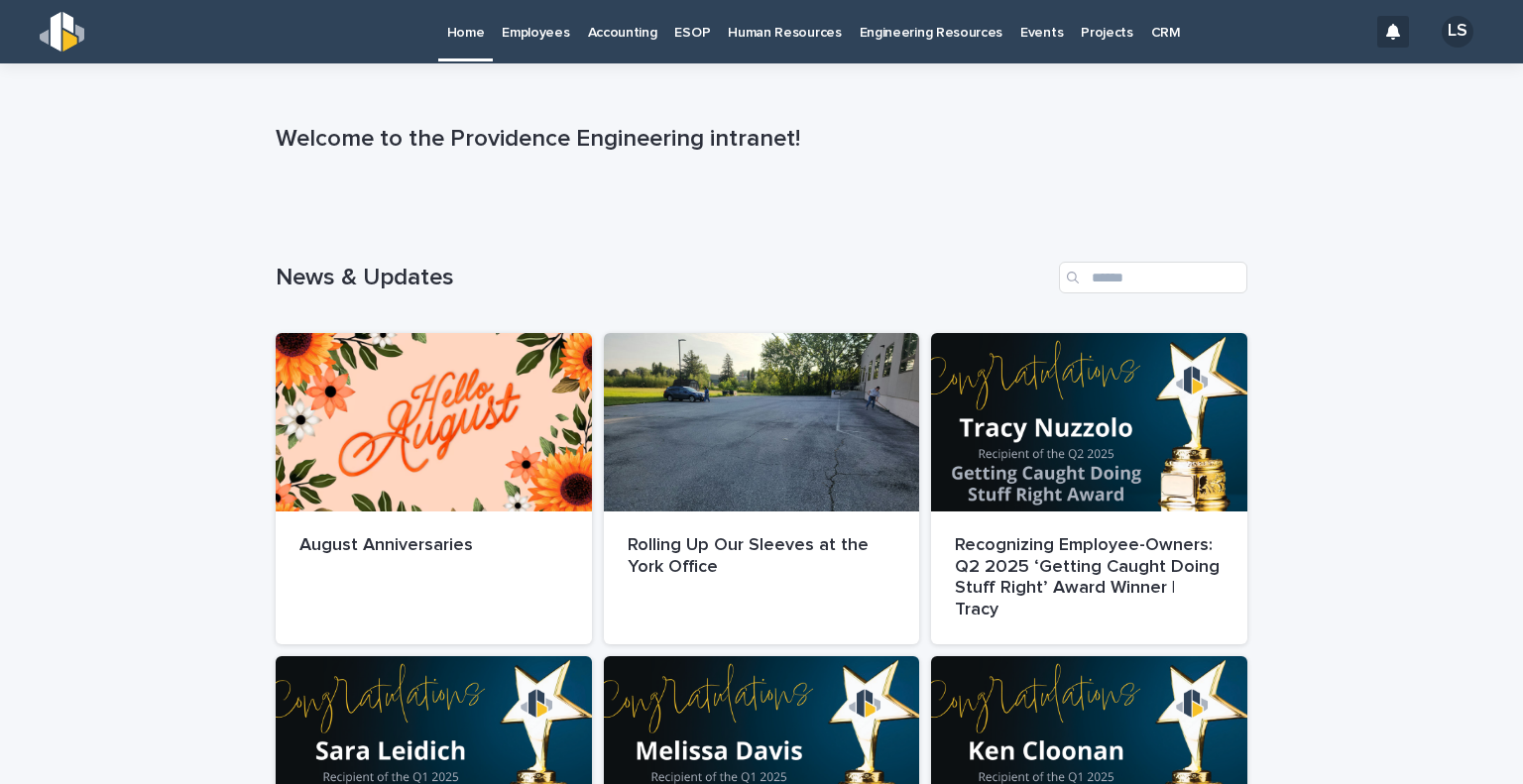 scroll, scrollTop: 0, scrollLeft: 0, axis: both 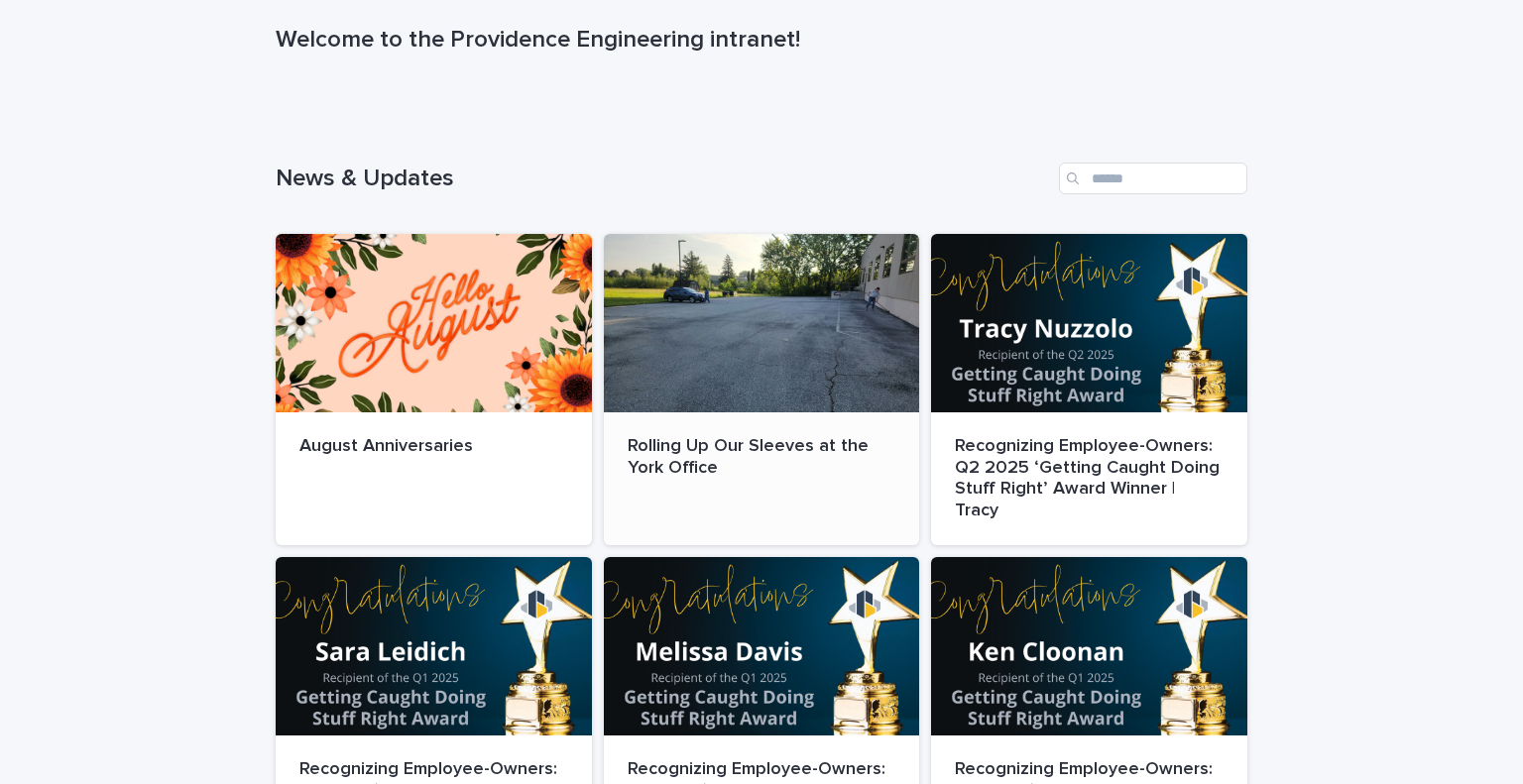 click on "Rolling Up Our Sleeves at the York Office" at bounding box center [762, 457] 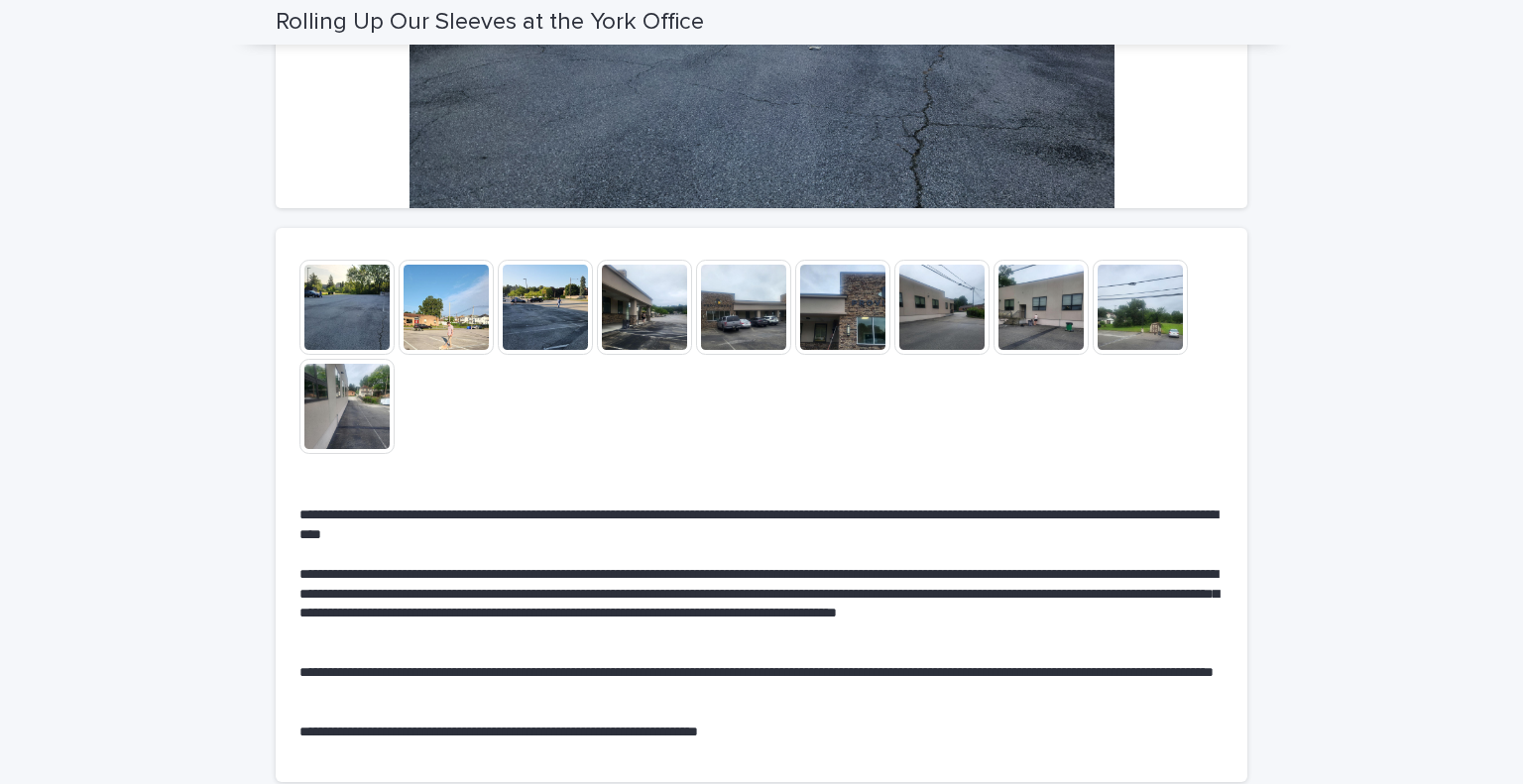 scroll, scrollTop: 396, scrollLeft: 0, axis: vertical 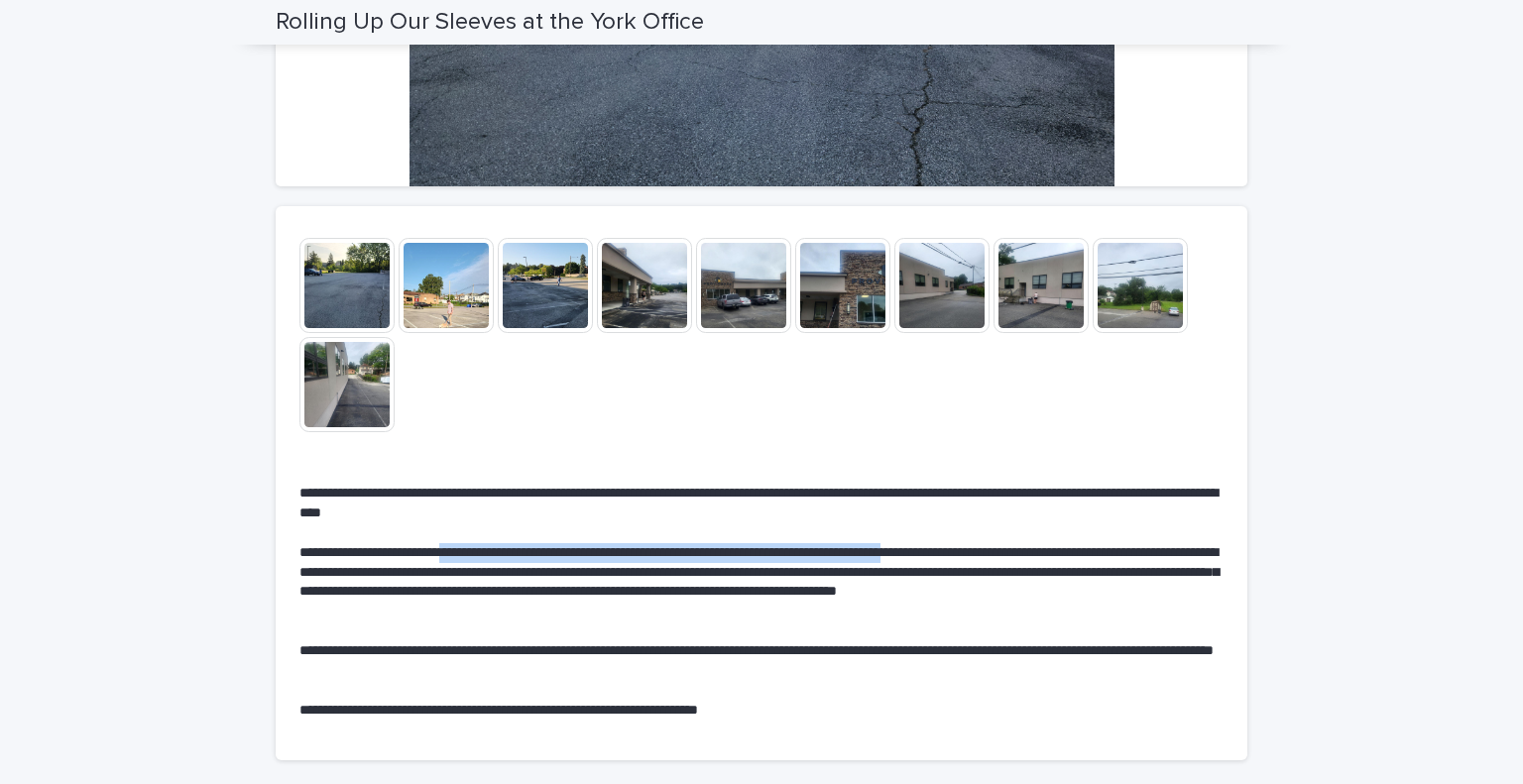 drag, startPoint x: 468, startPoint y: 555, endPoint x: 1008, endPoint y: 550, distance: 540.02315 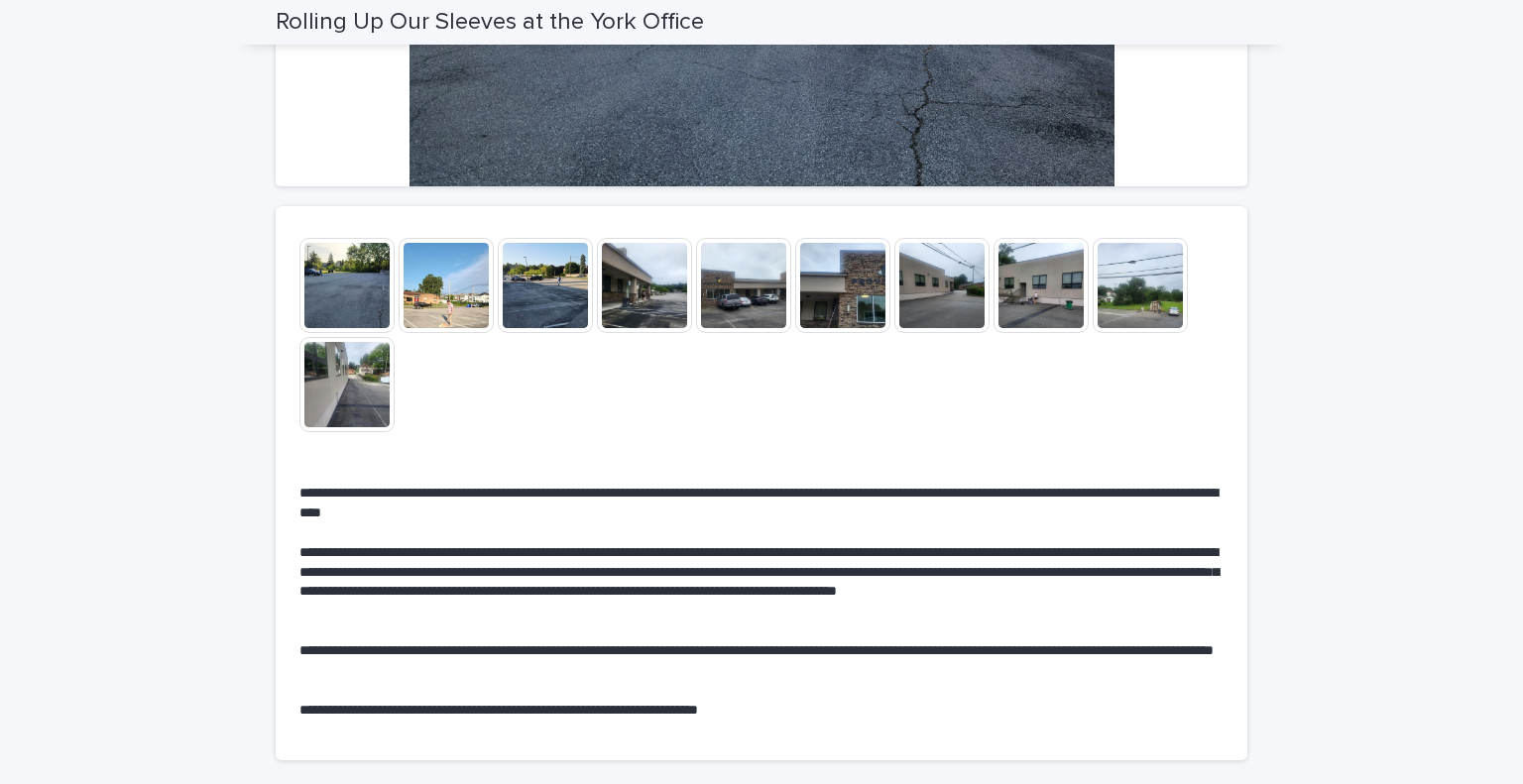 click on "**********" at bounding box center (762, 583) 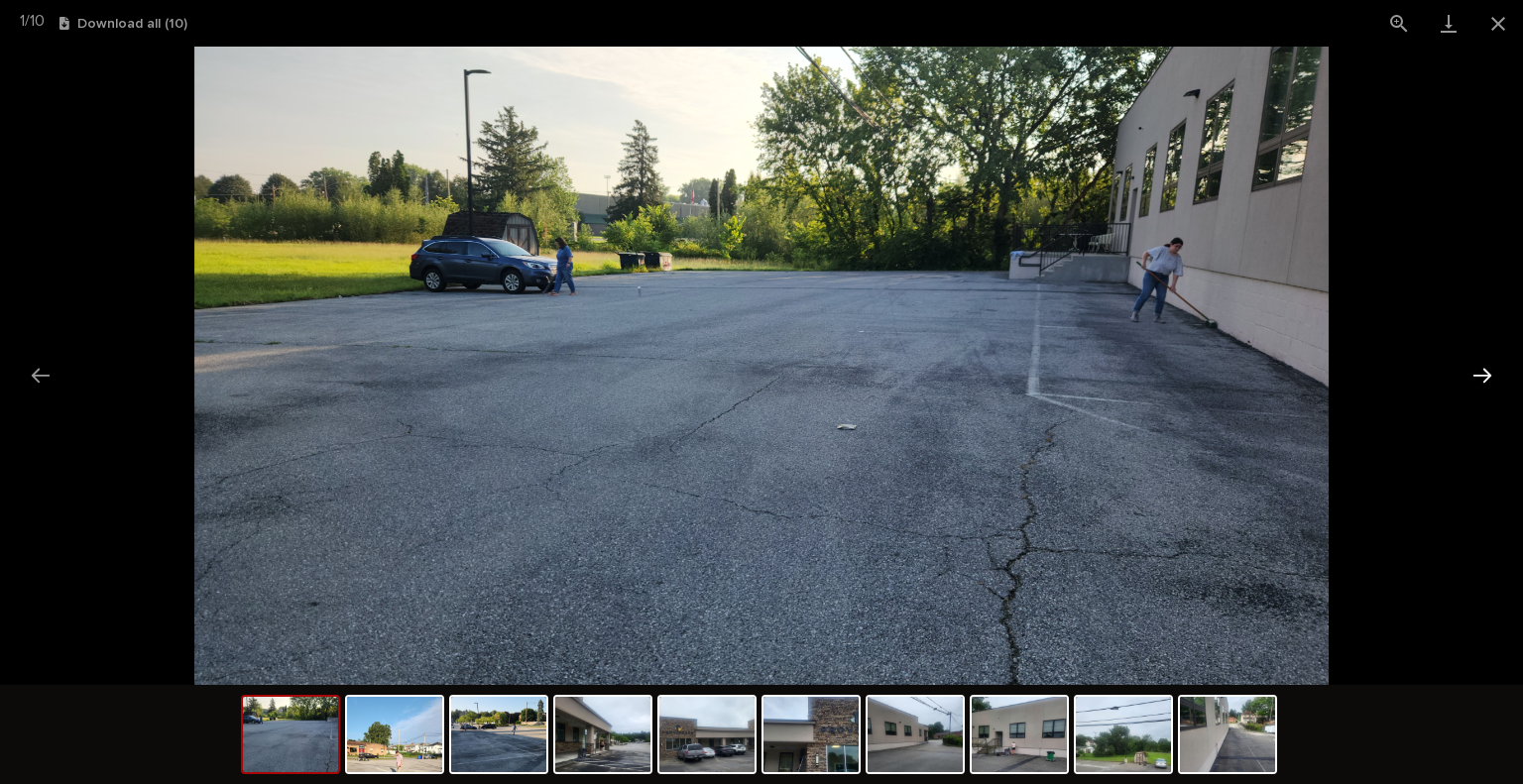 click at bounding box center (1482, 375) 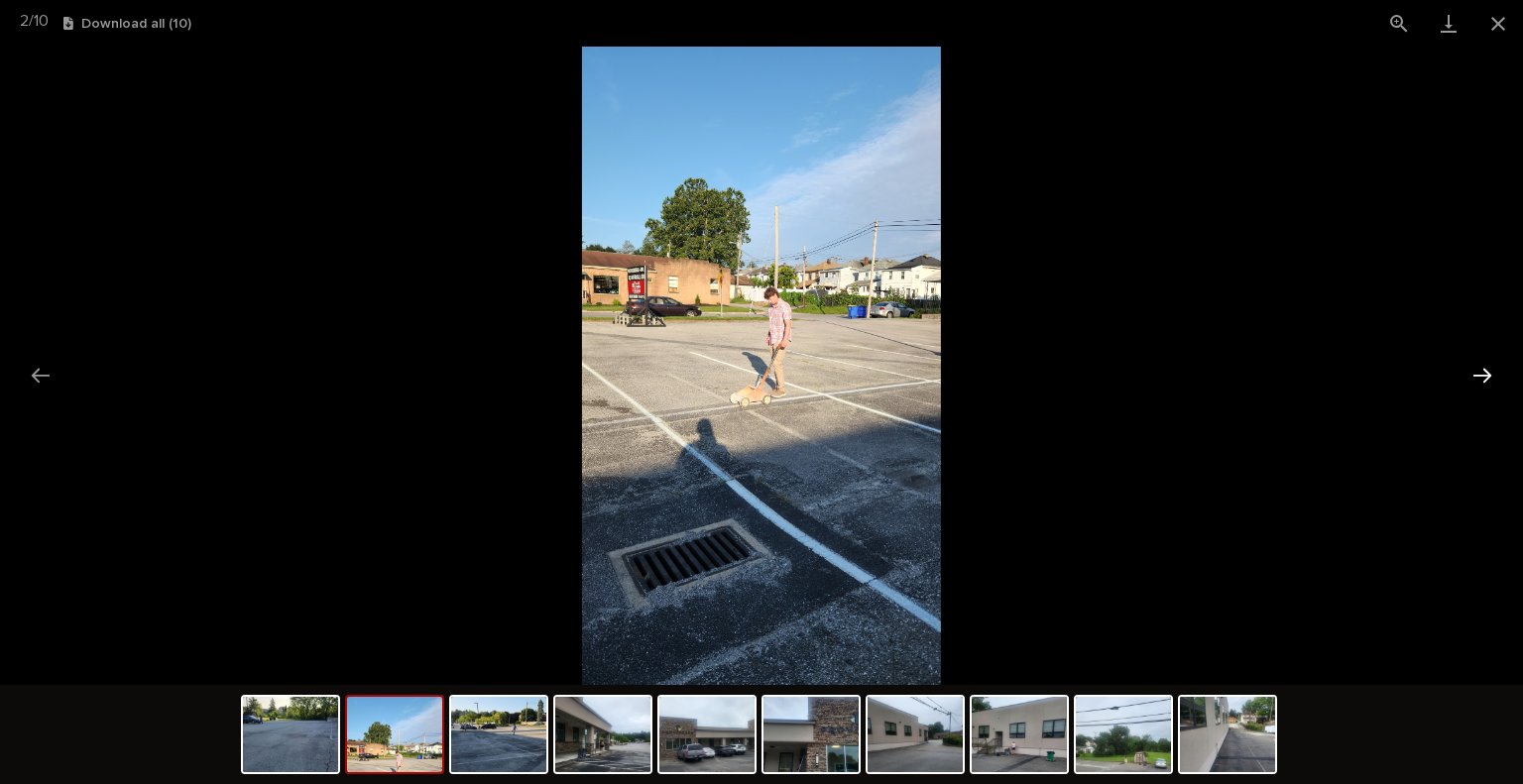 click at bounding box center [1482, 375] 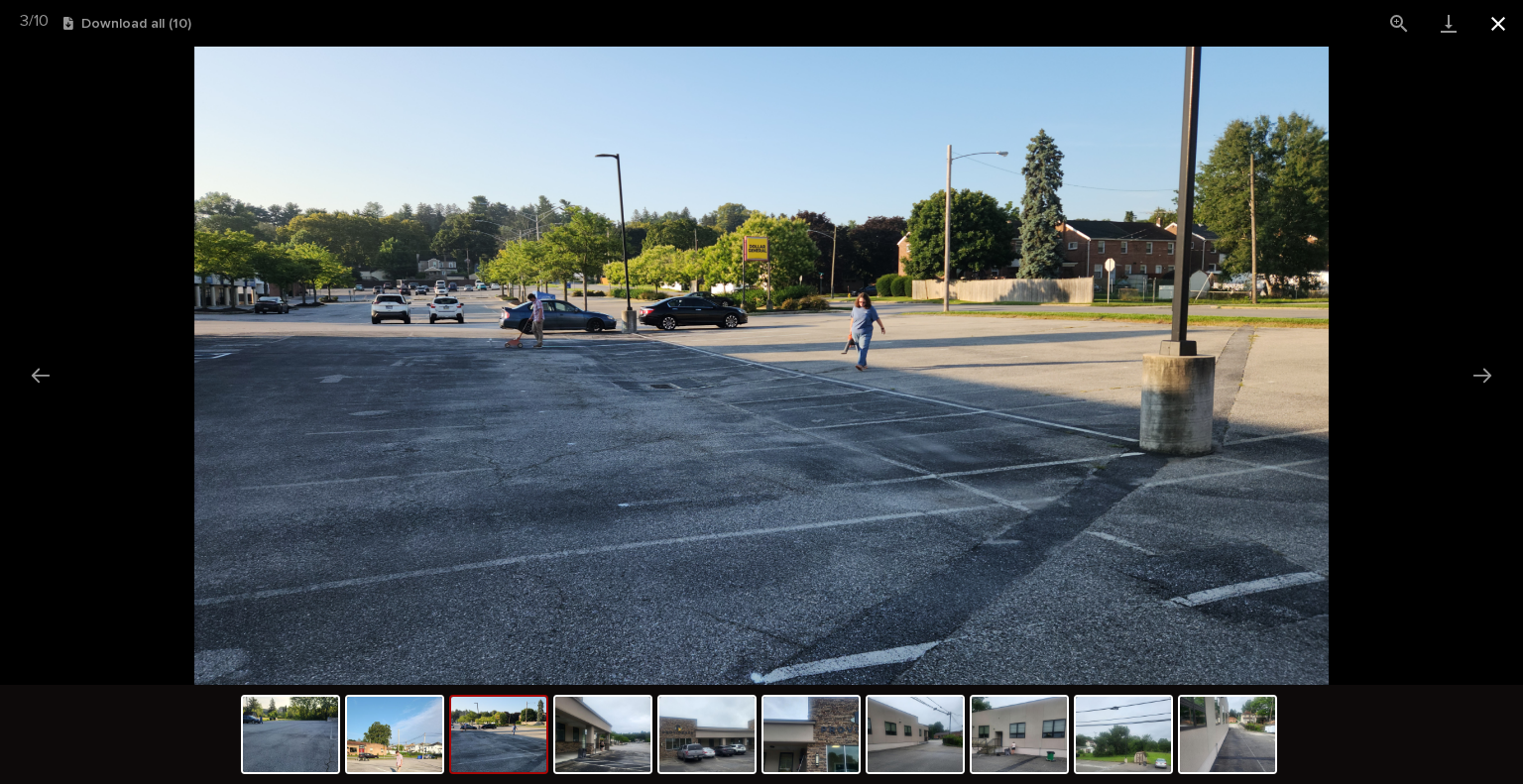 click at bounding box center (1498, 23) 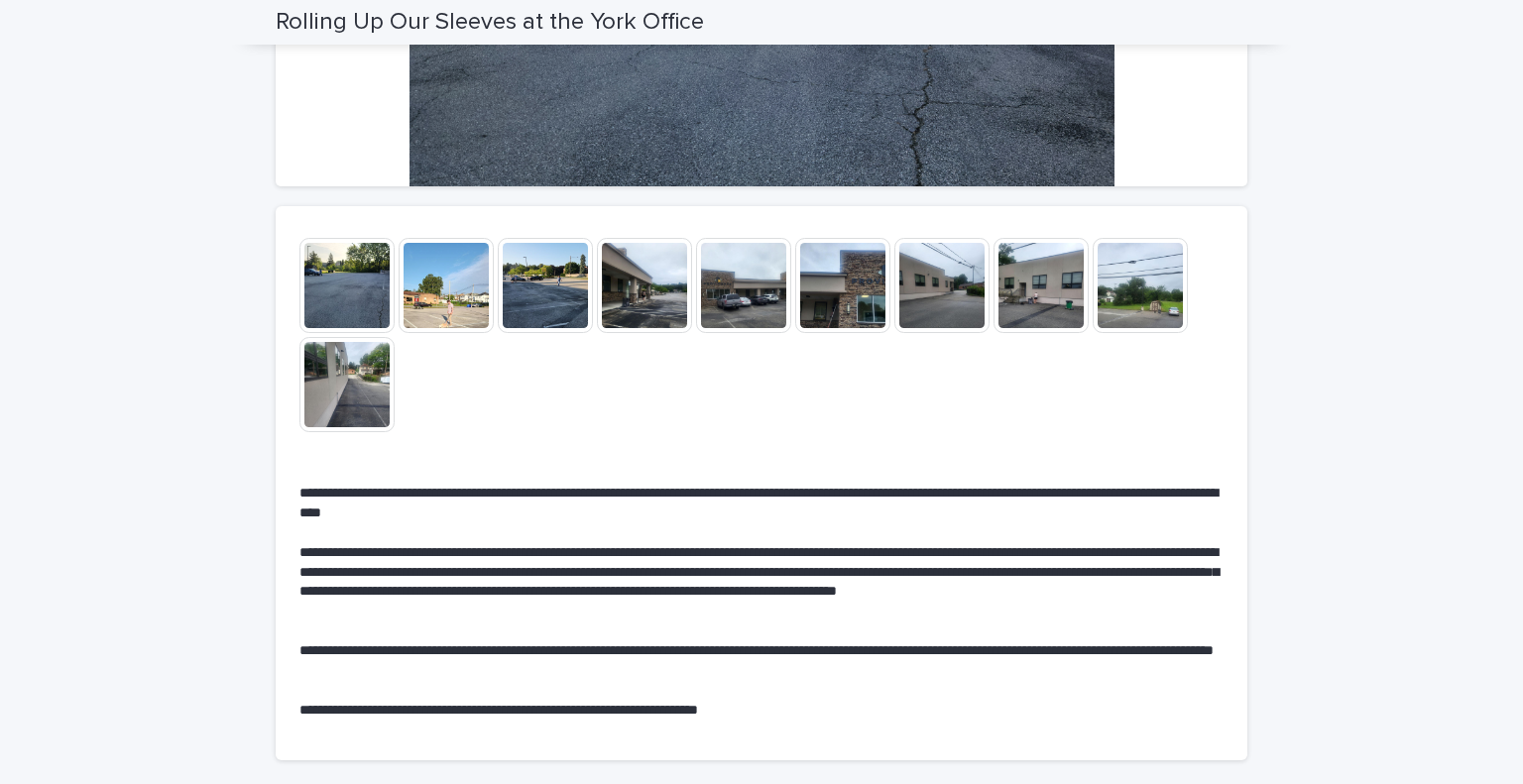 click at bounding box center [446, 285] 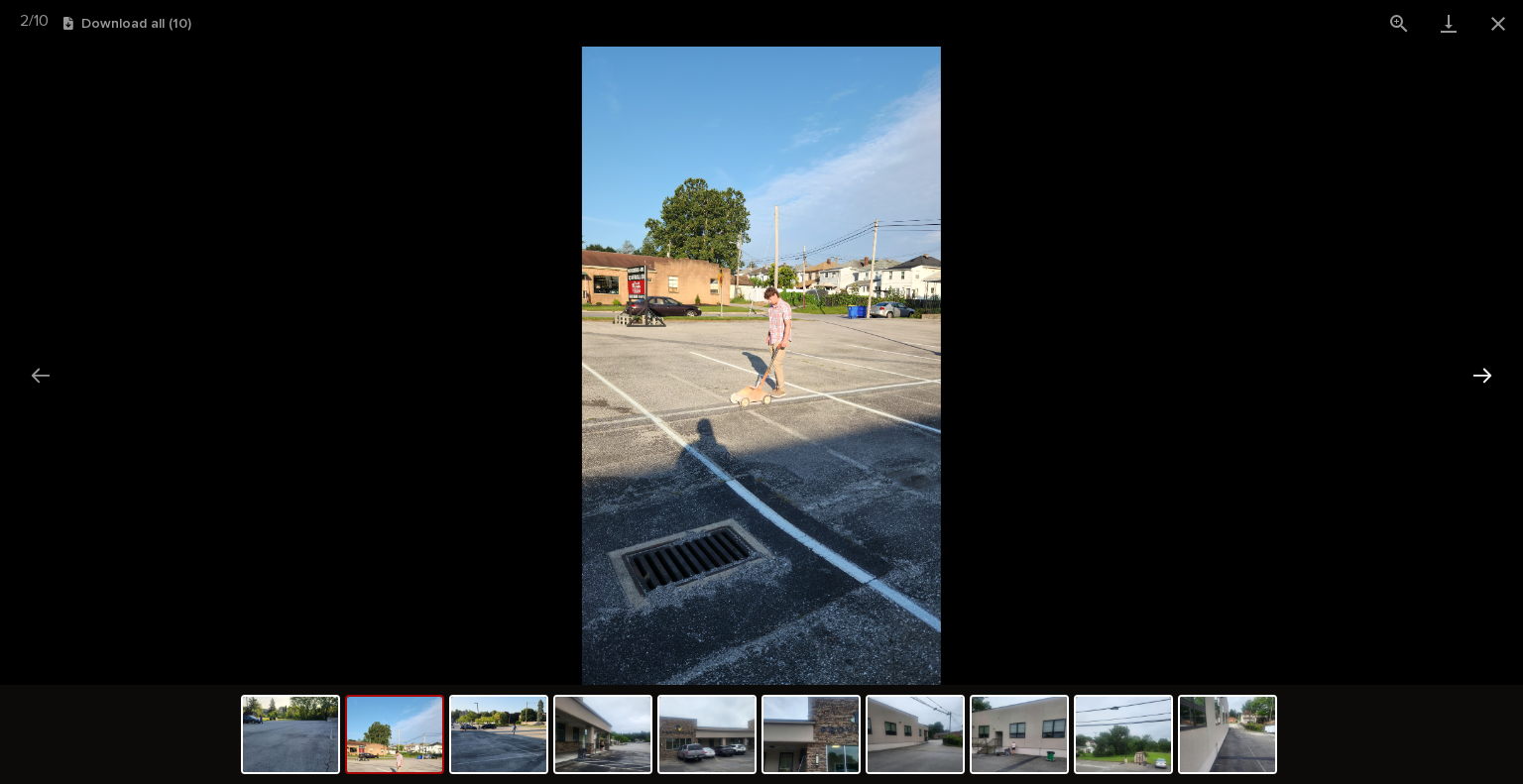 click at bounding box center (1482, 375) 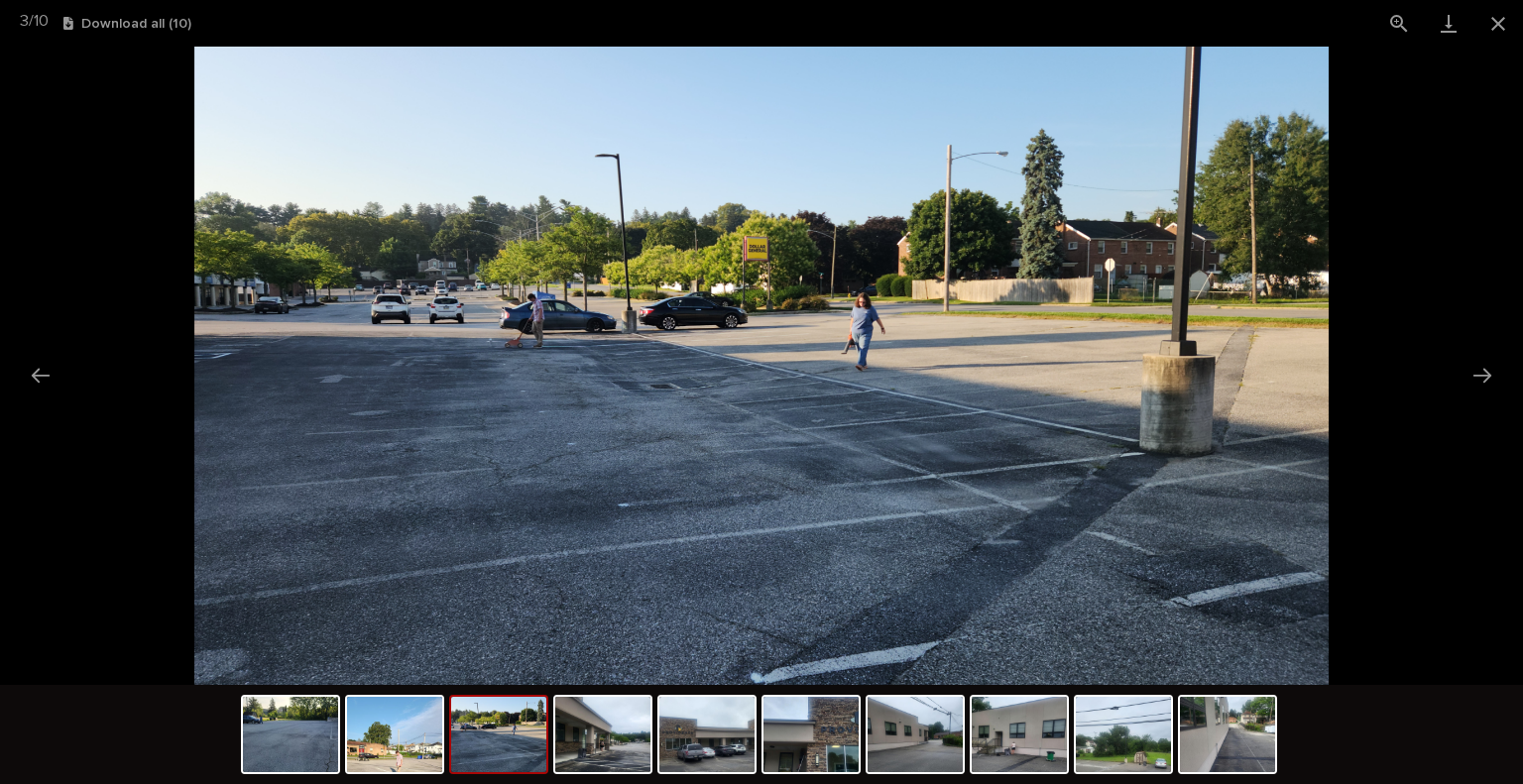 scroll, scrollTop: 0, scrollLeft: 0, axis: both 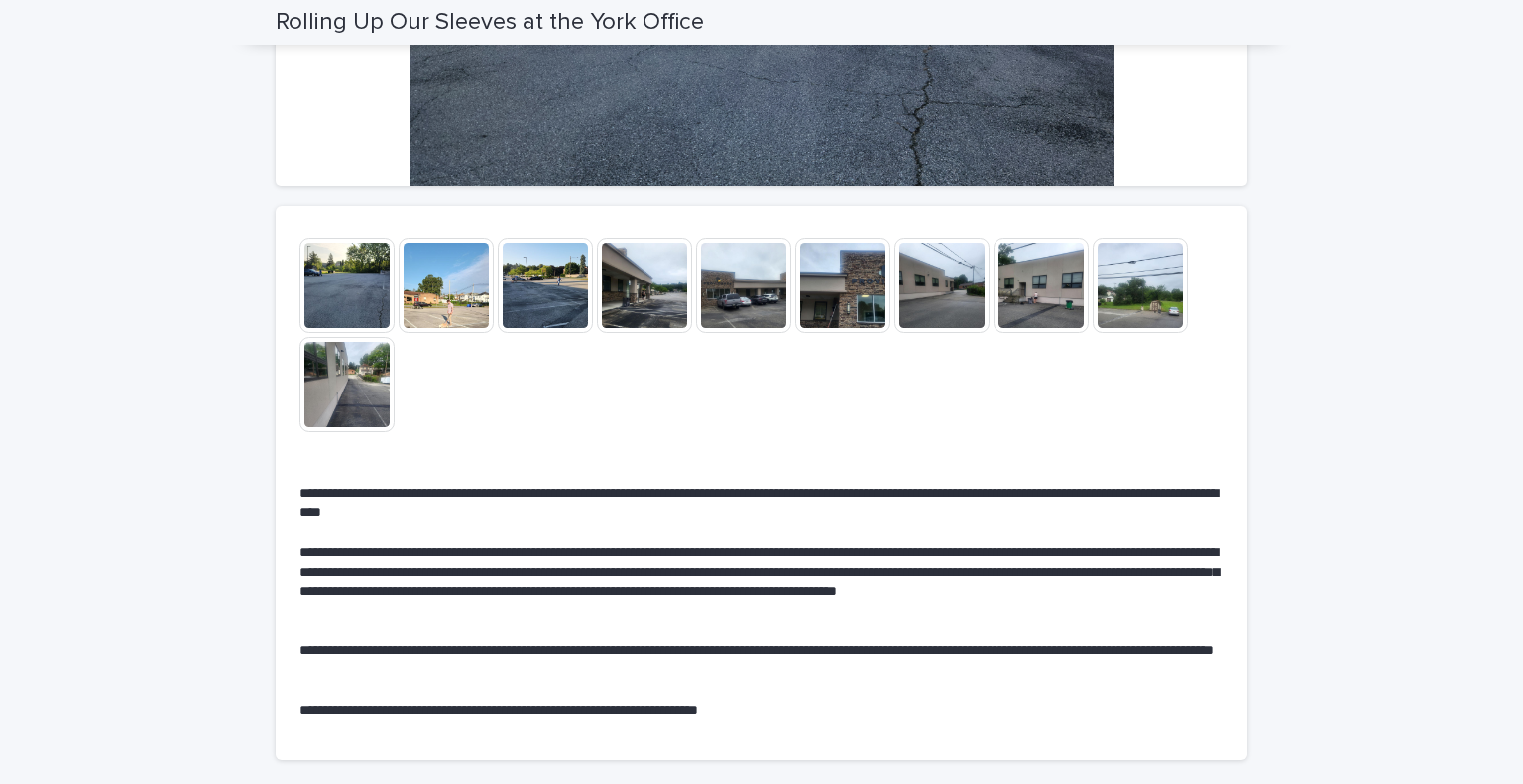 click at bounding box center [446, 285] 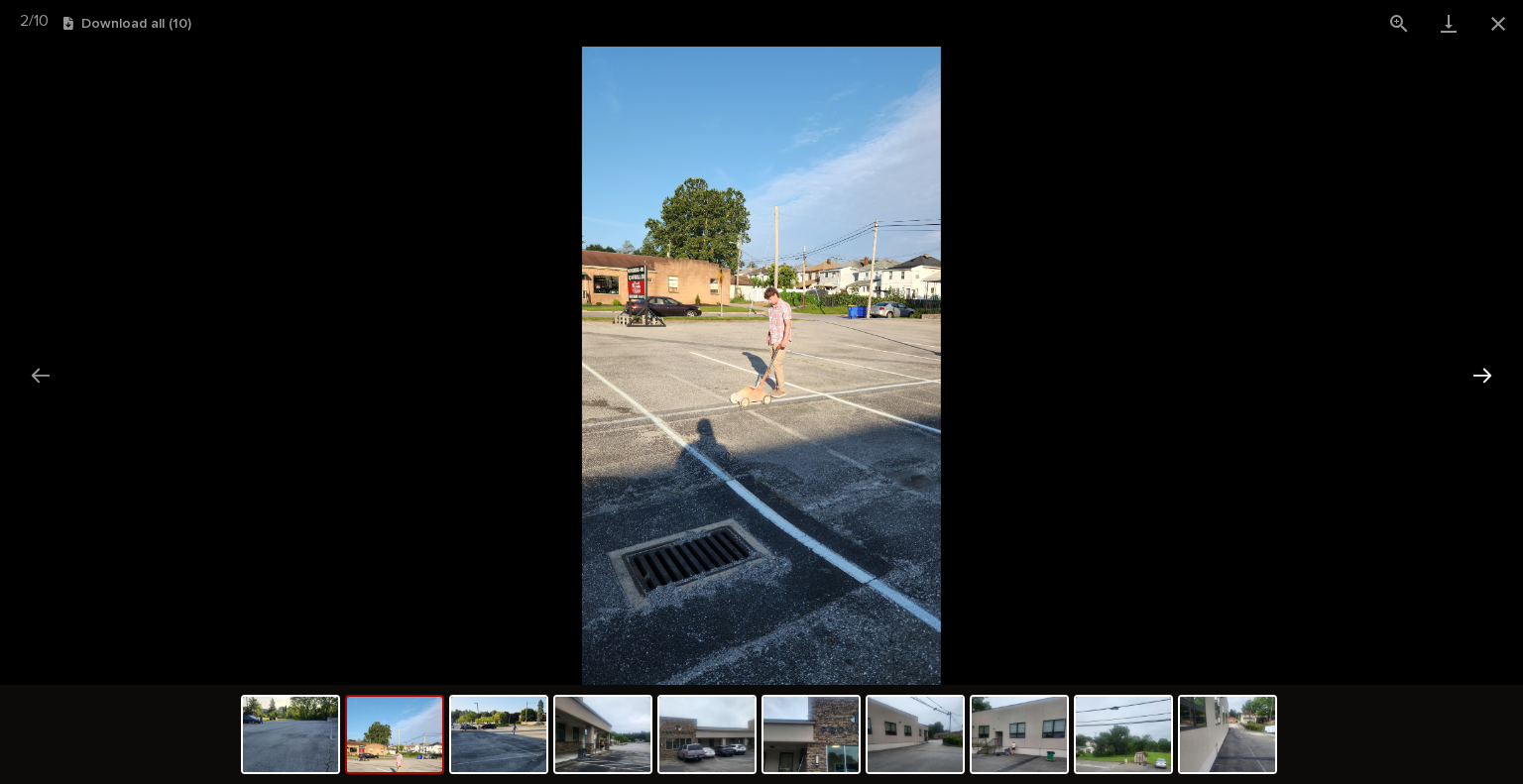click at bounding box center (1482, 375) 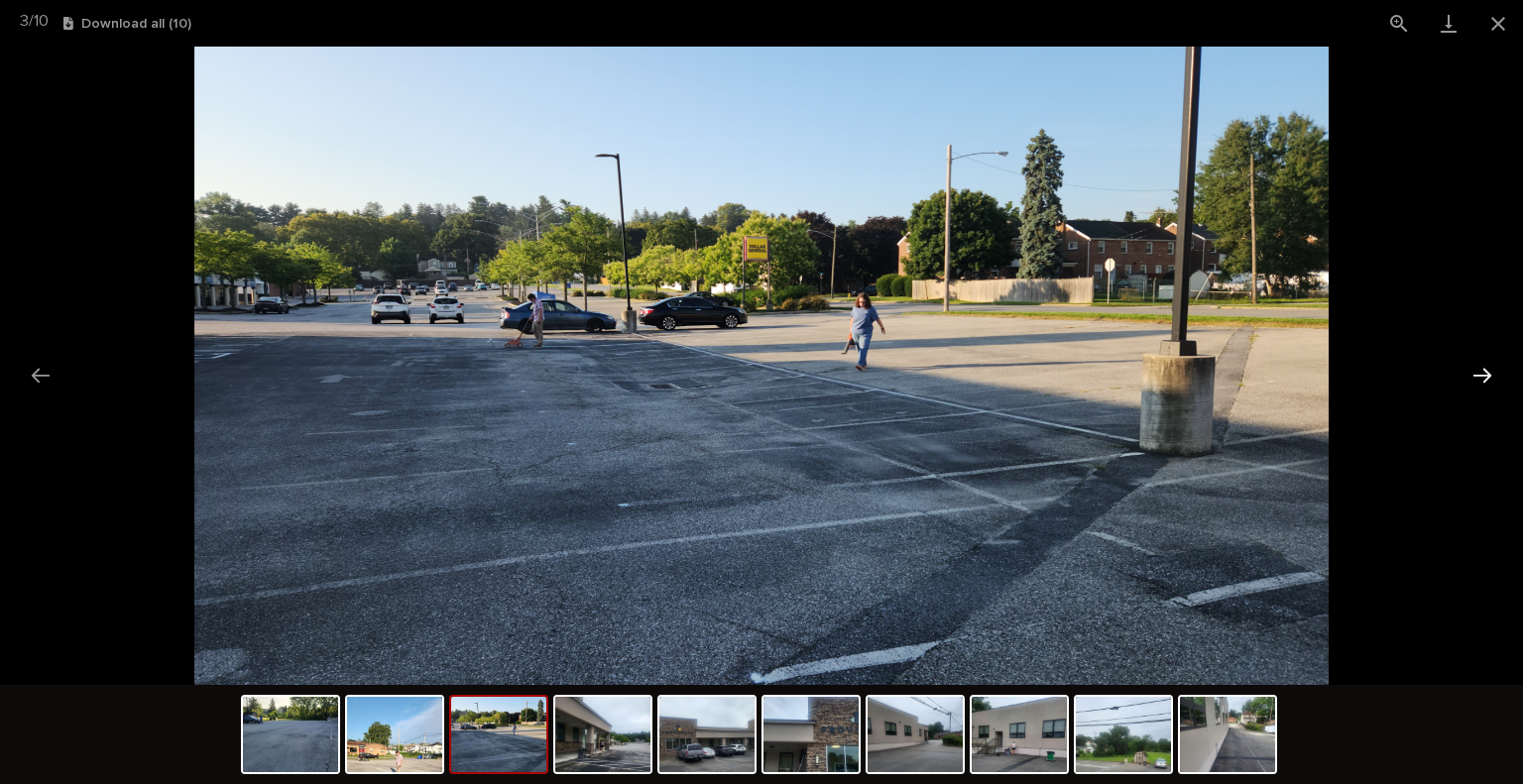 click at bounding box center [1482, 375] 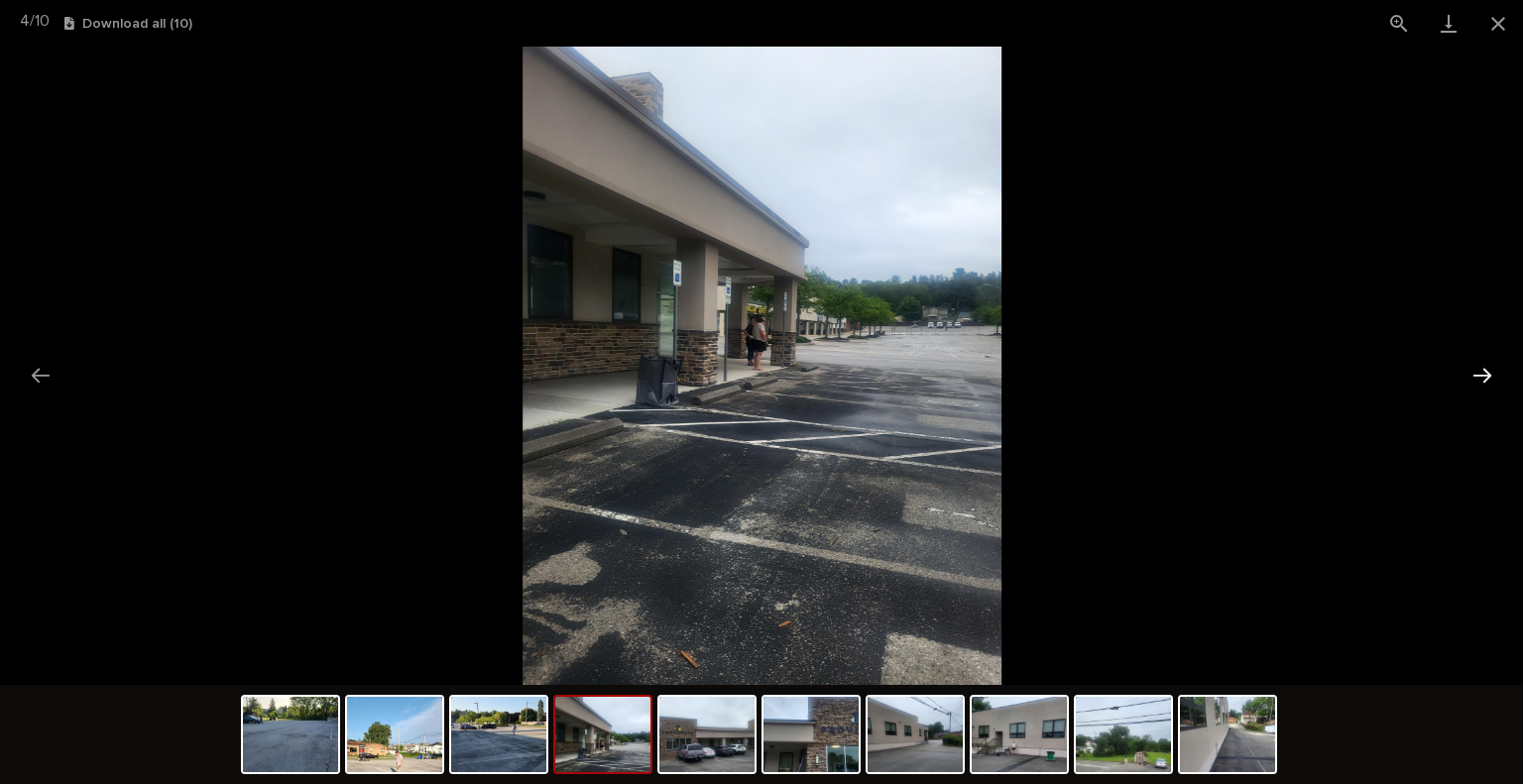 click at bounding box center [1482, 375] 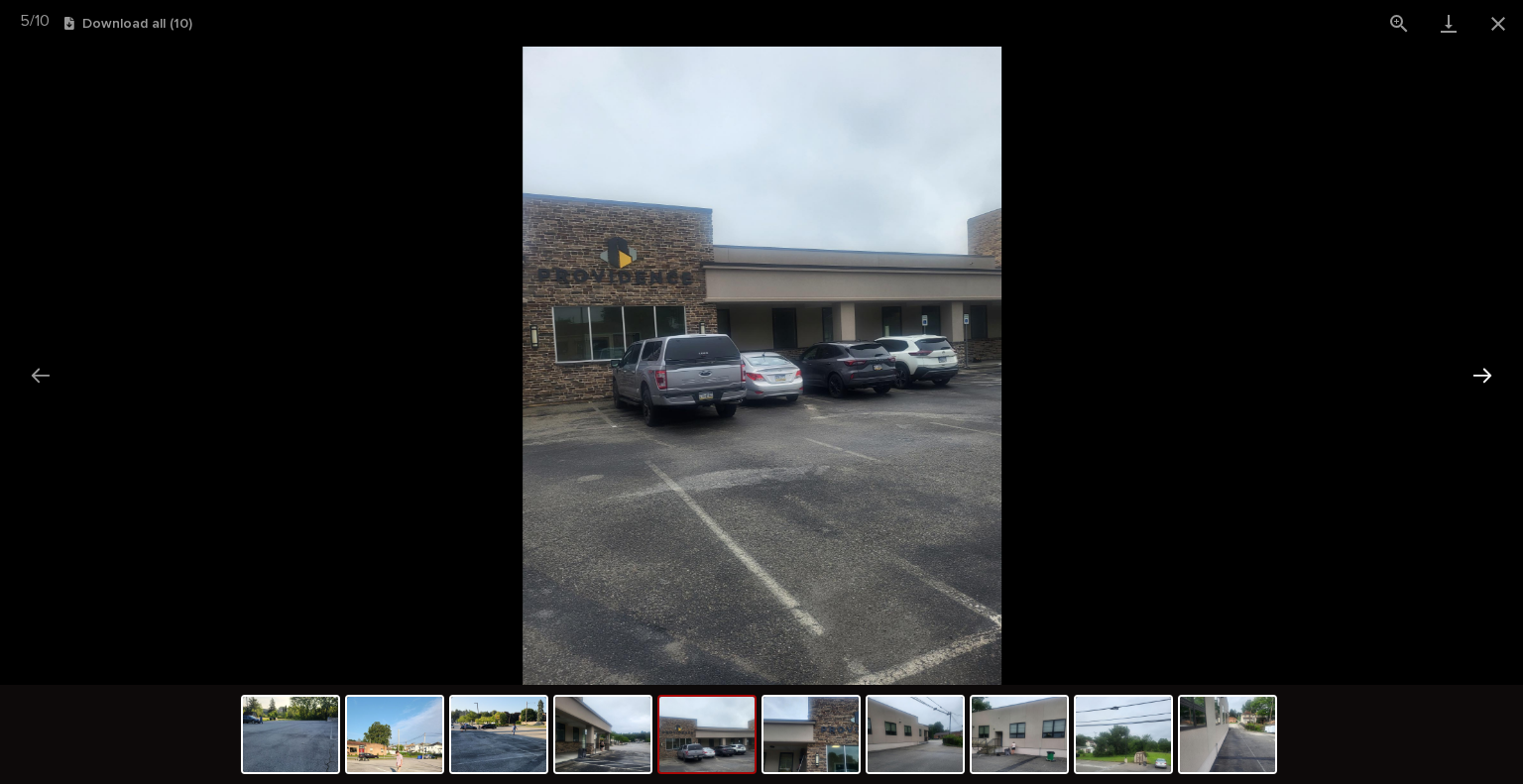 click at bounding box center [1482, 375] 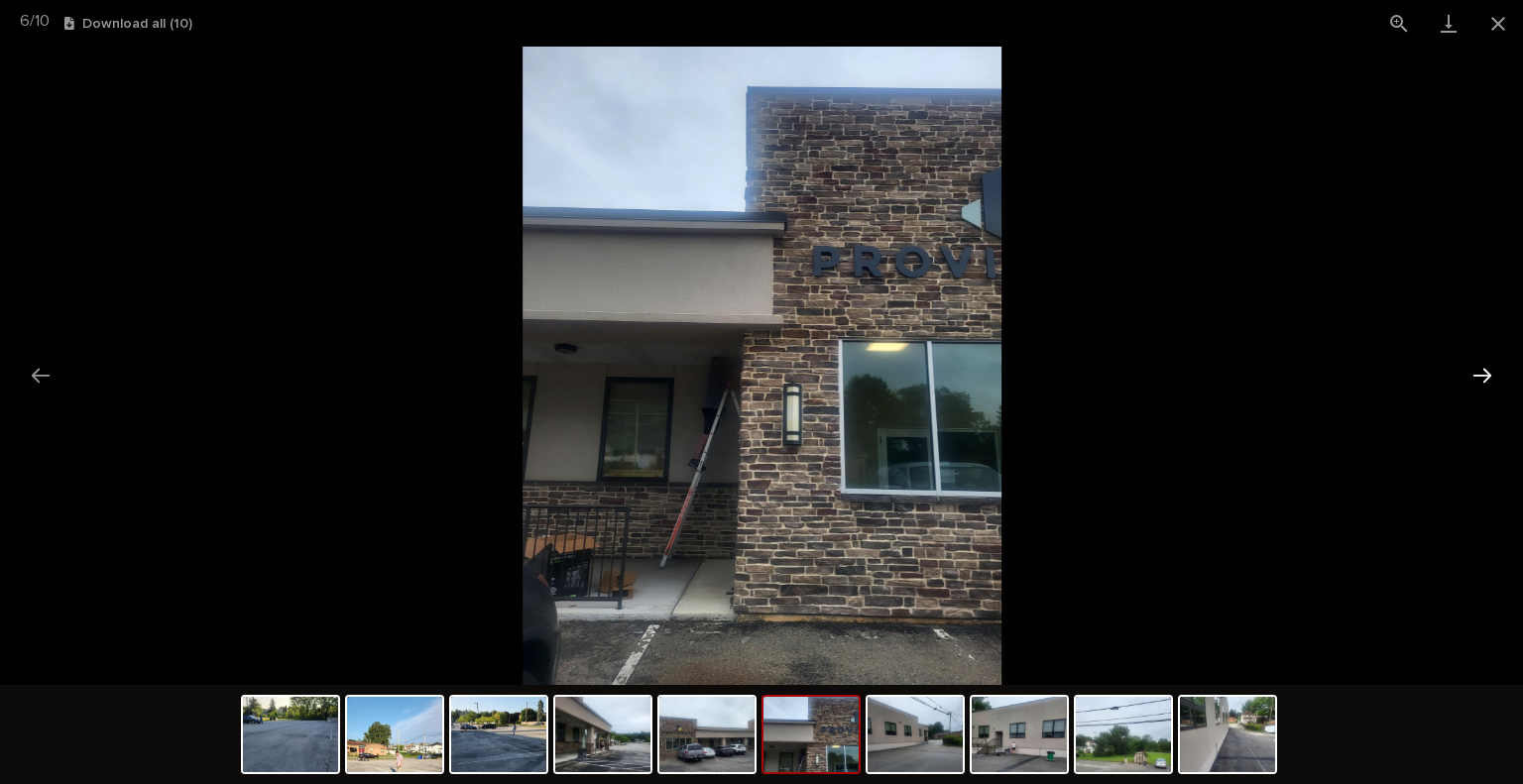 click at bounding box center [1482, 375] 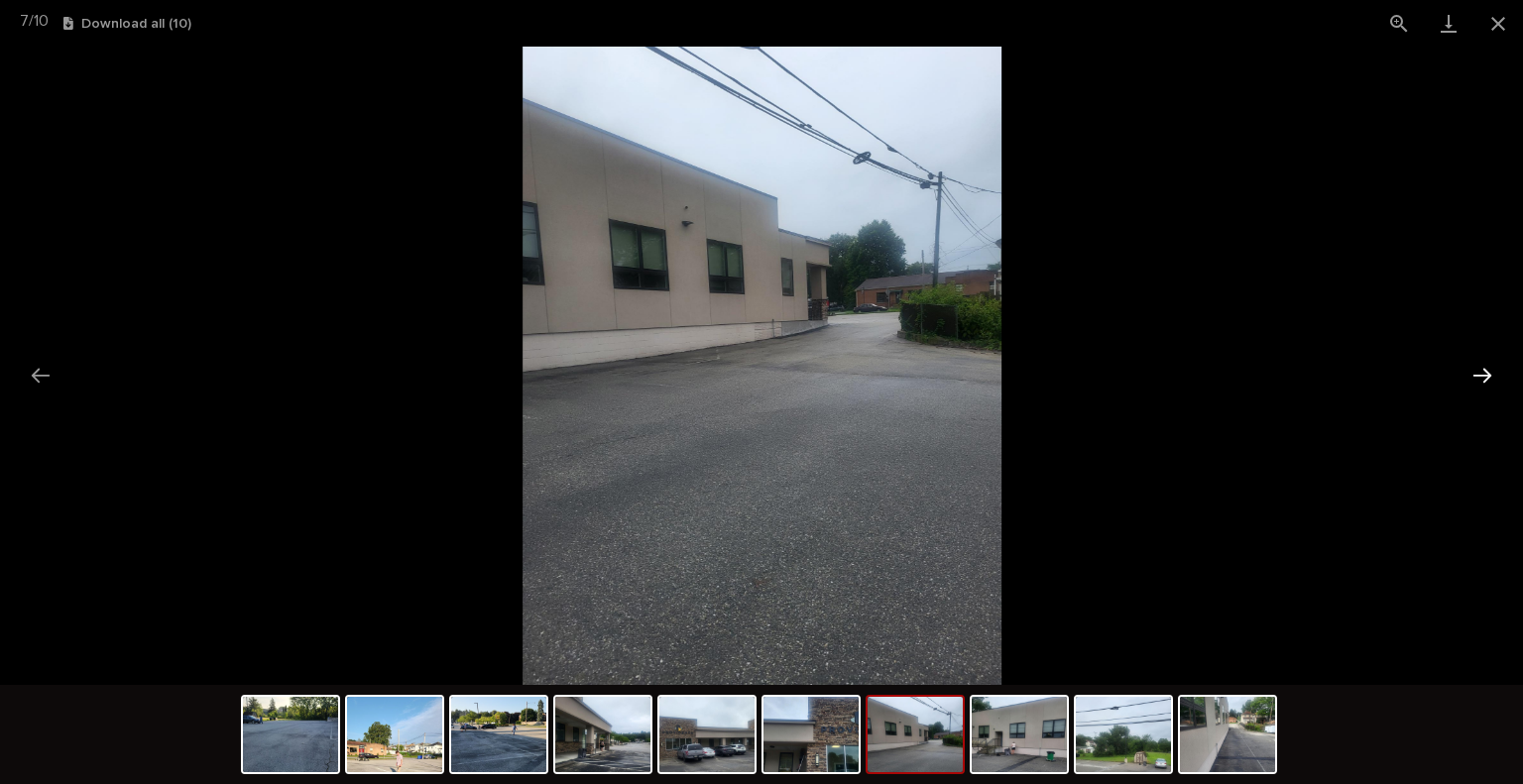 click at bounding box center [1482, 375] 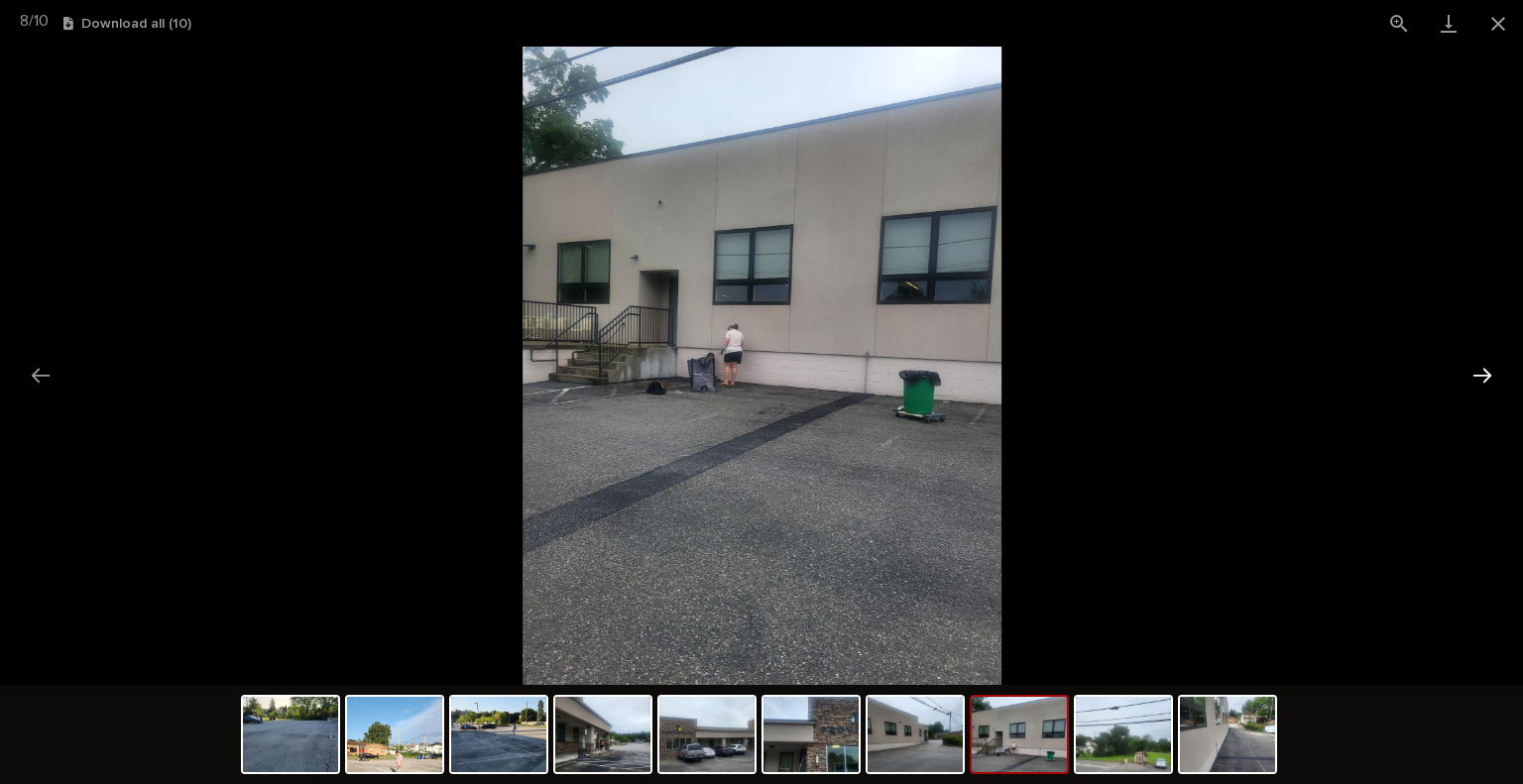 click at bounding box center [1482, 375] 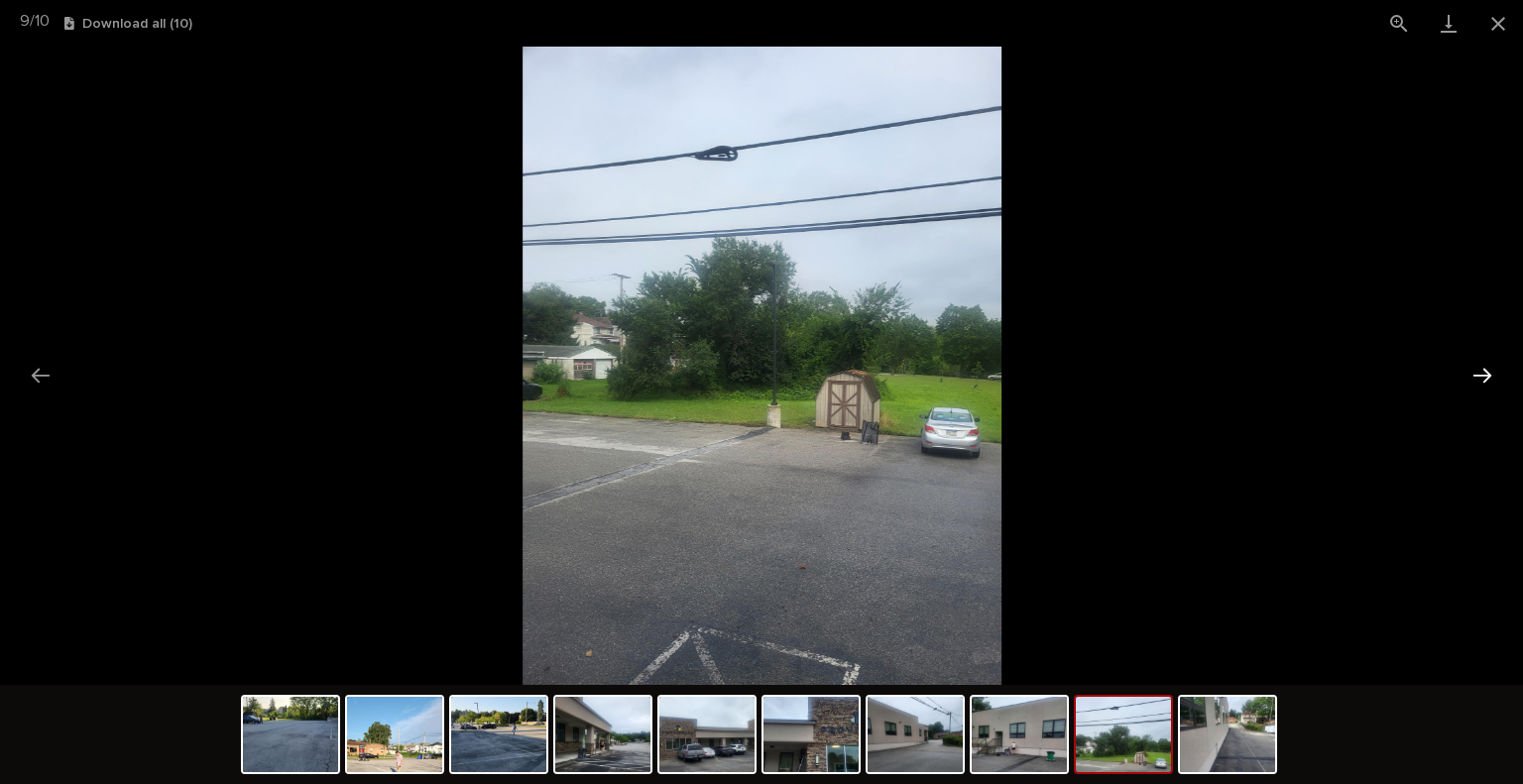 click at bounding box center (1482, 375) 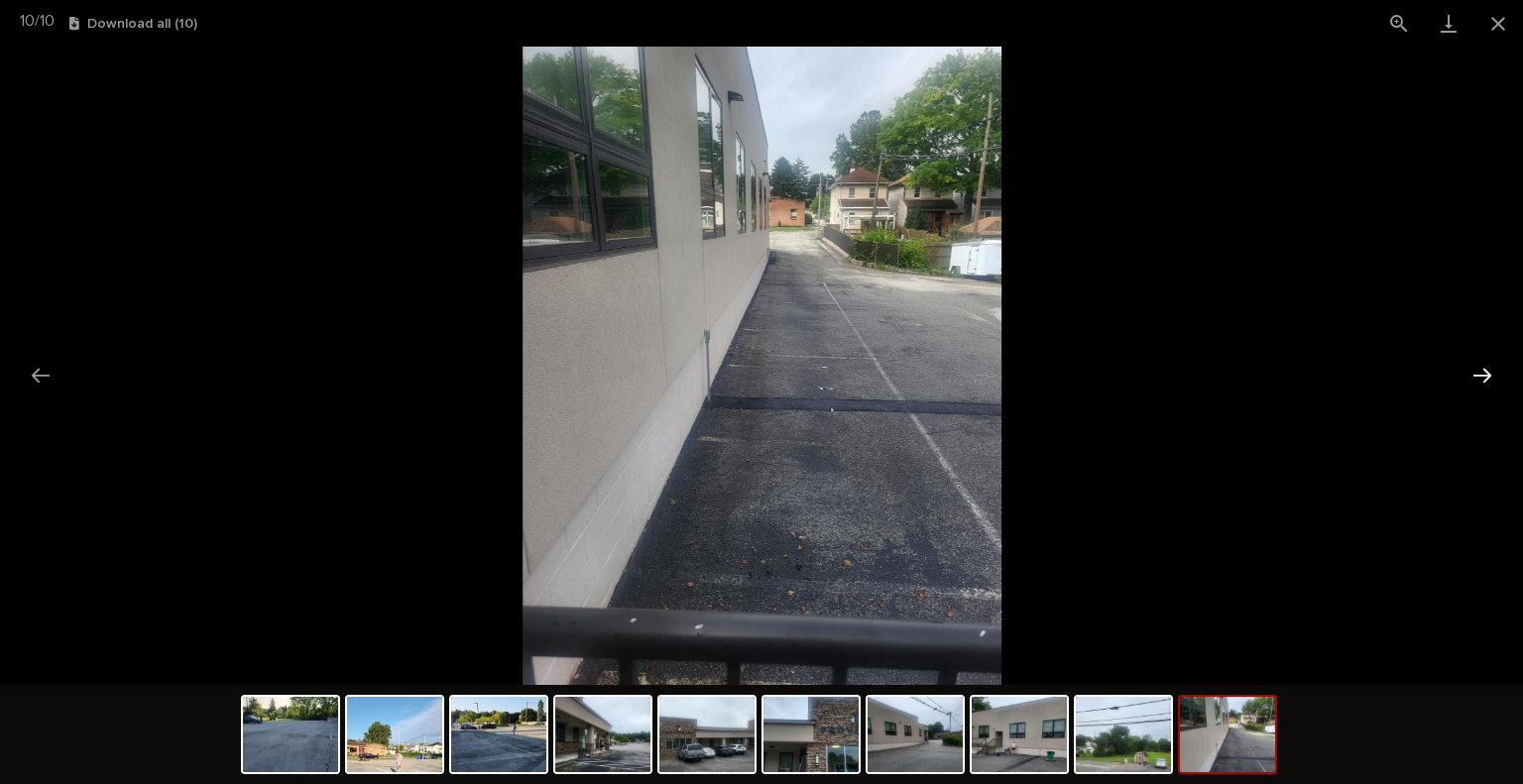 click at bounding box center (1482, 375) 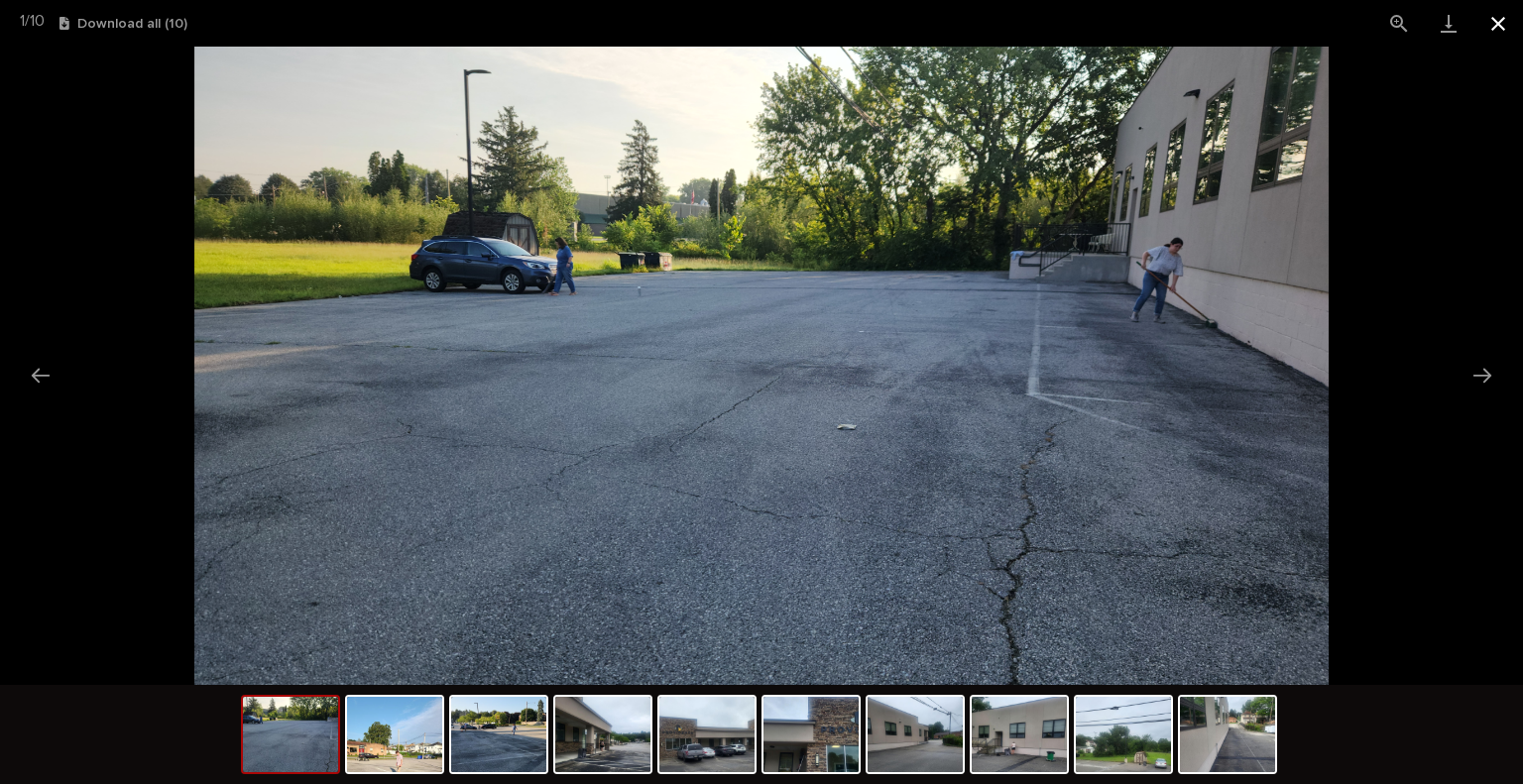 click at bounding box center (1498, 23) 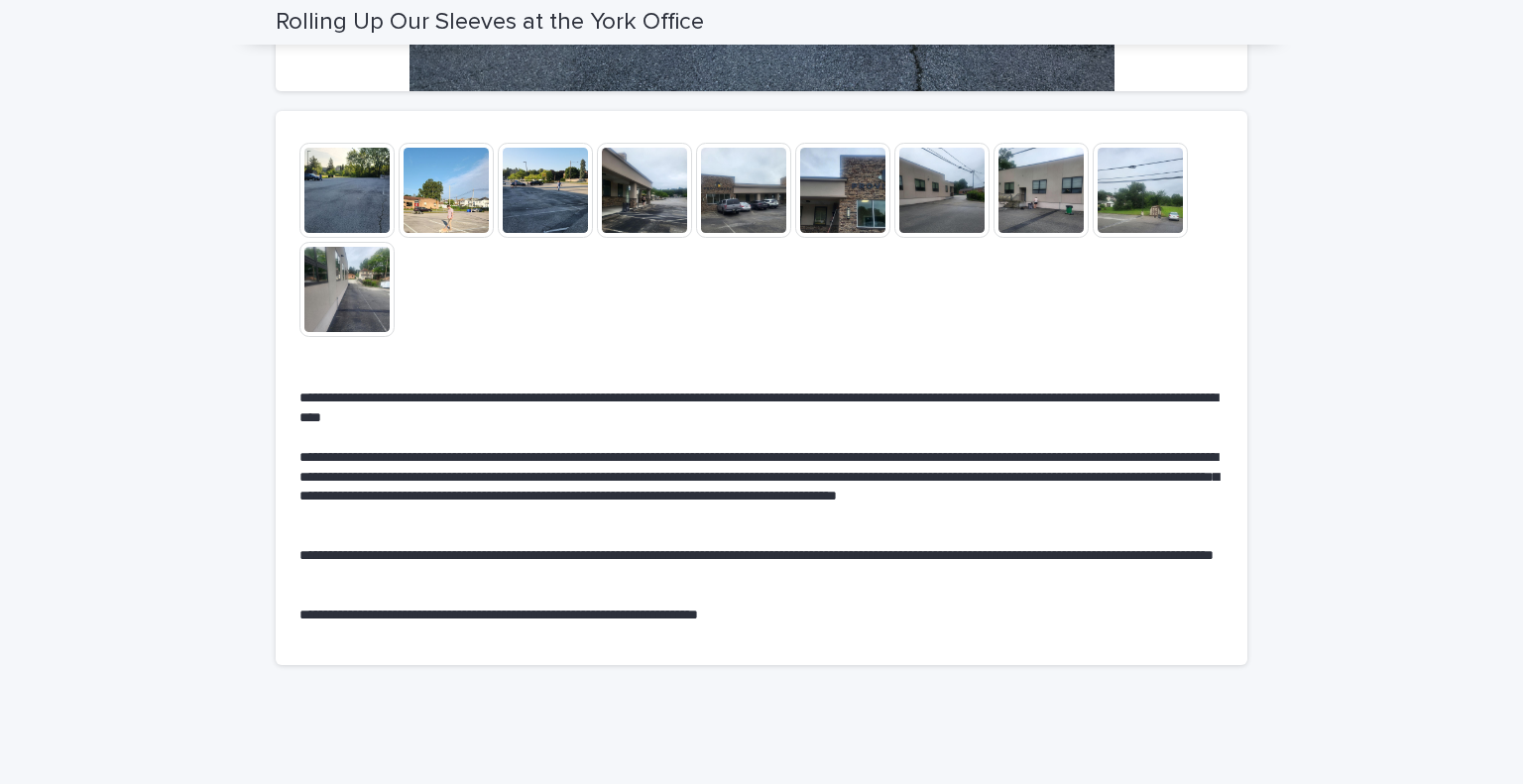 scroll, scrollTop: 444, scrollLeft: 0, axis: vertical 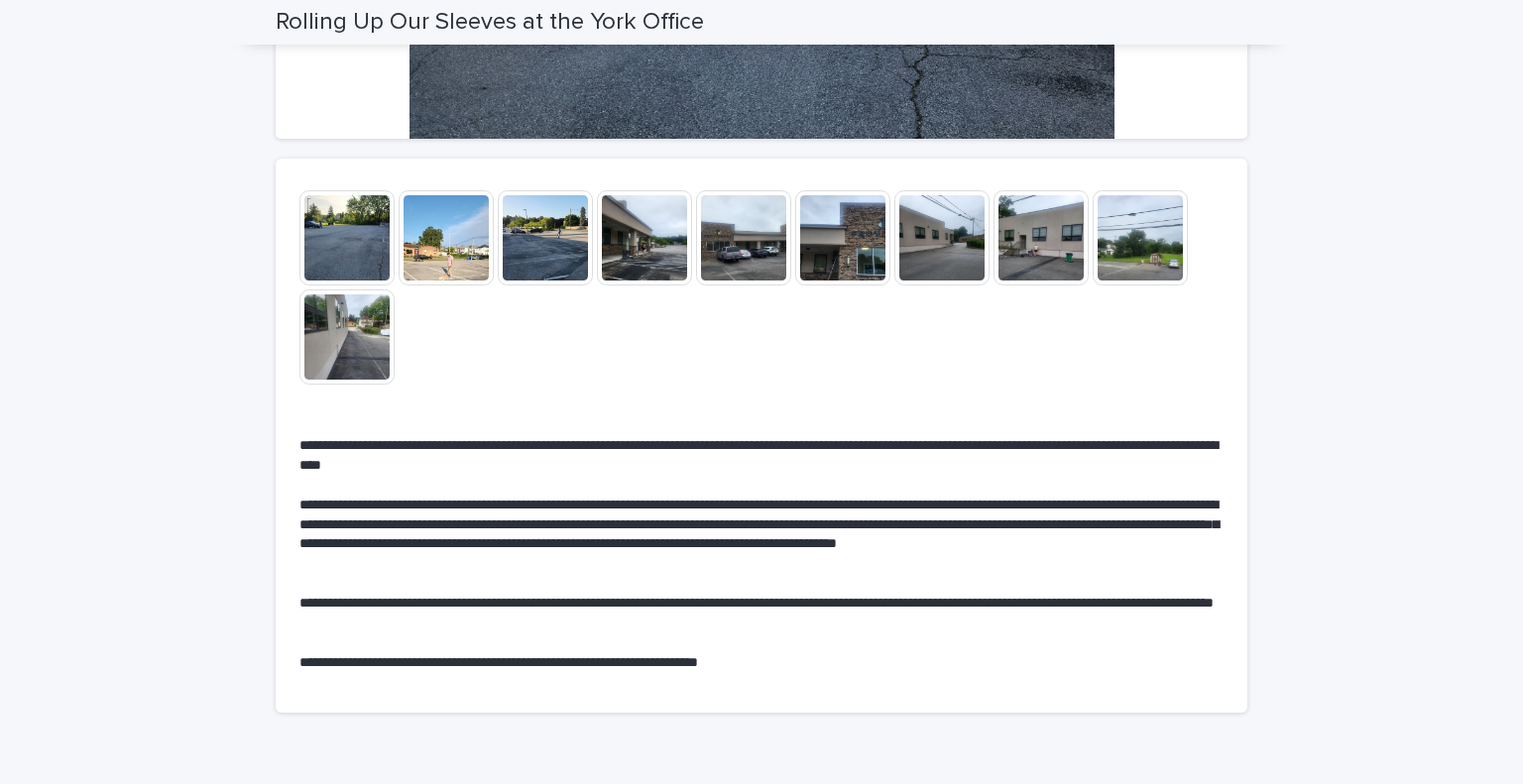 click at bounding box center (1140, 238) 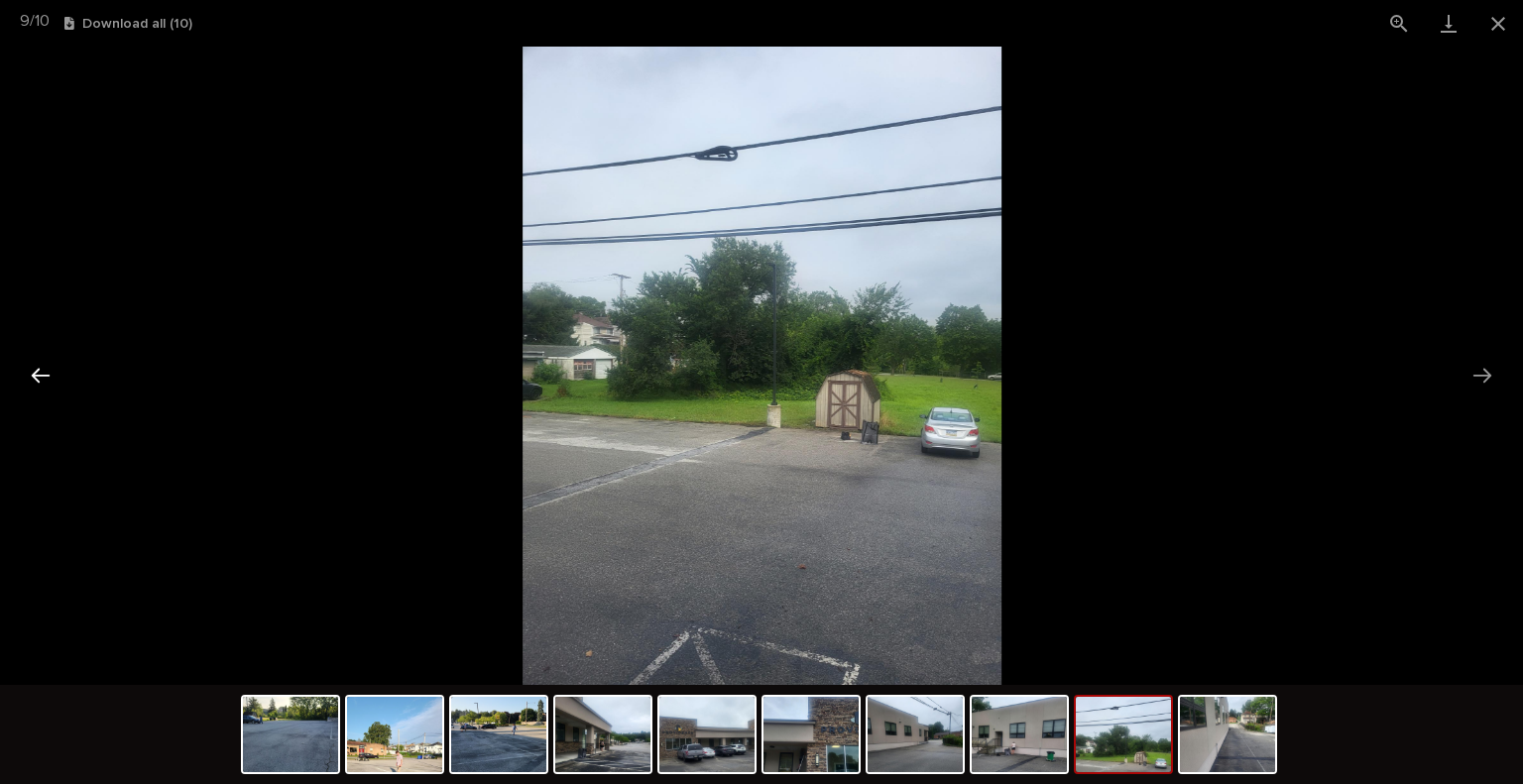 click at bounding box center (41, 375) 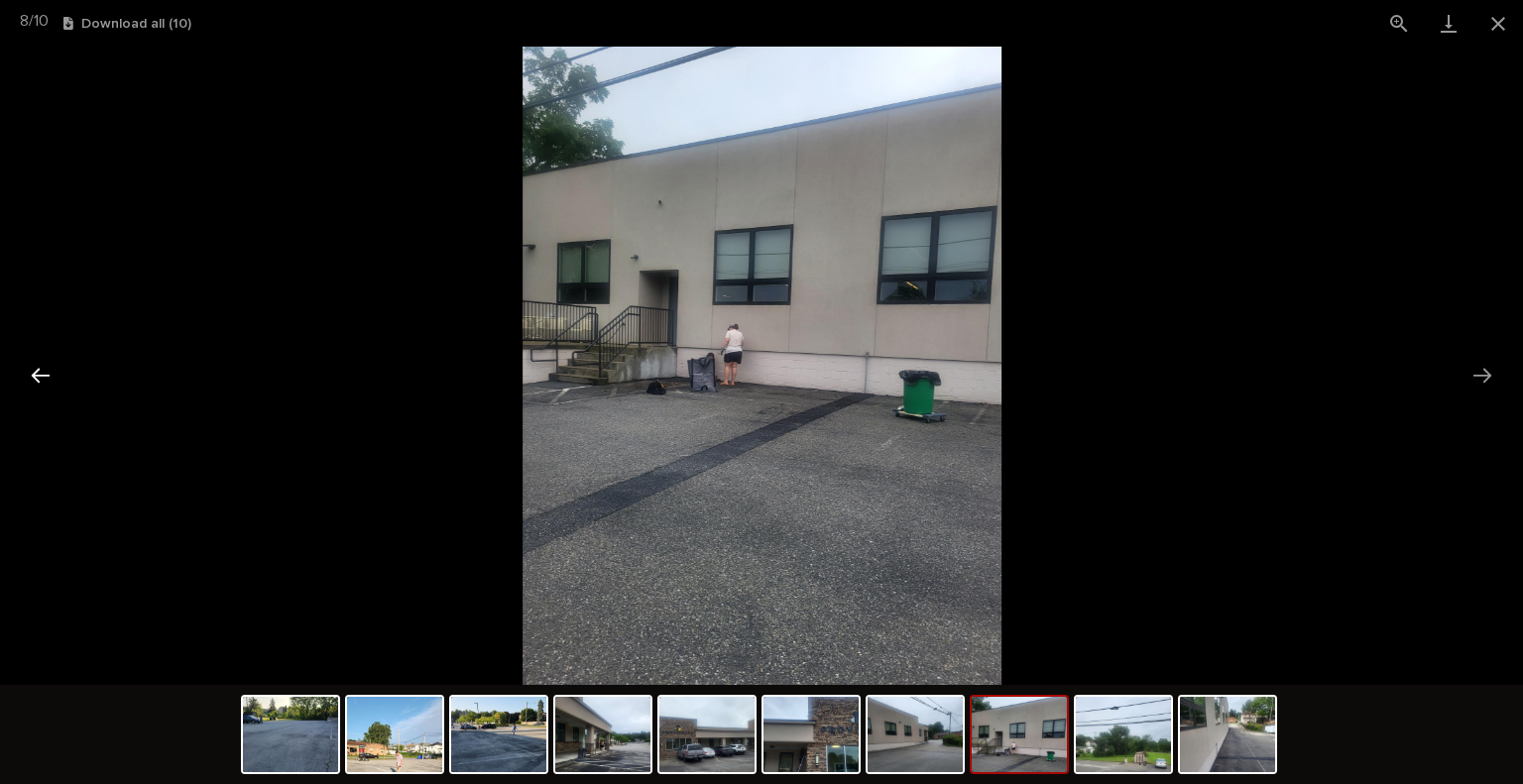 click at bounding box center [41, 375] 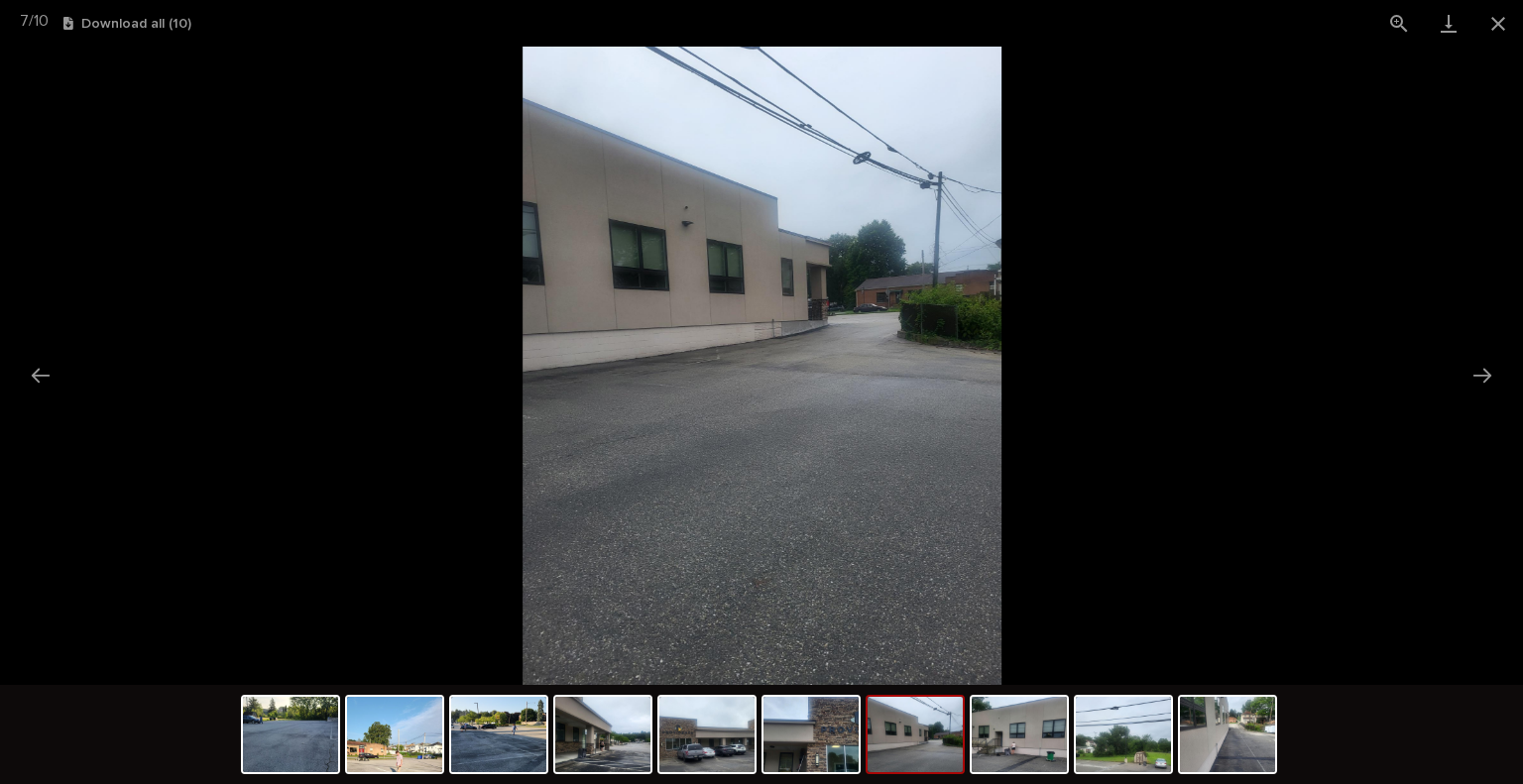 scroll, scrollTop: 0, scrollLeft: 0, axis: both 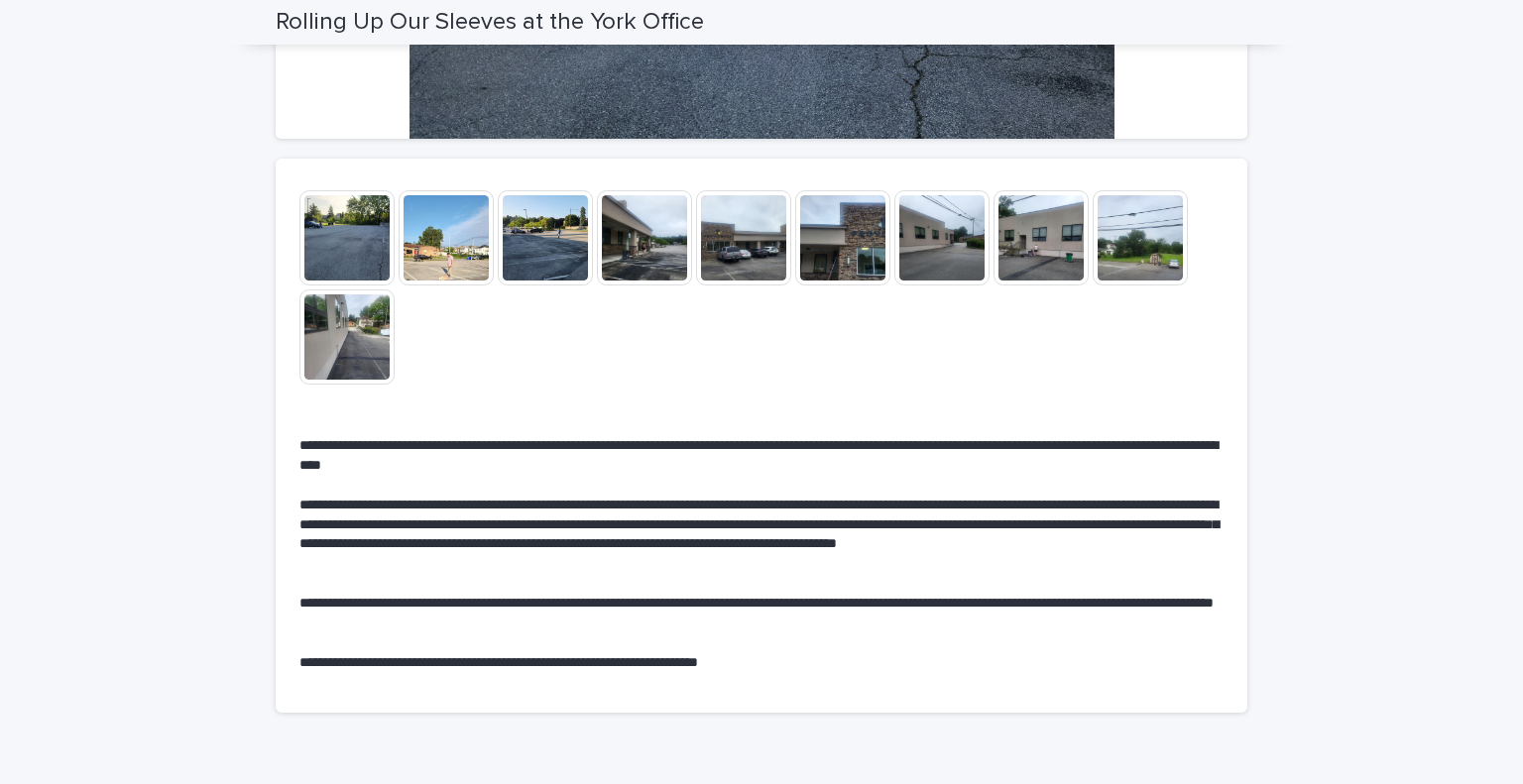 click at bounding box center [1482, 375] 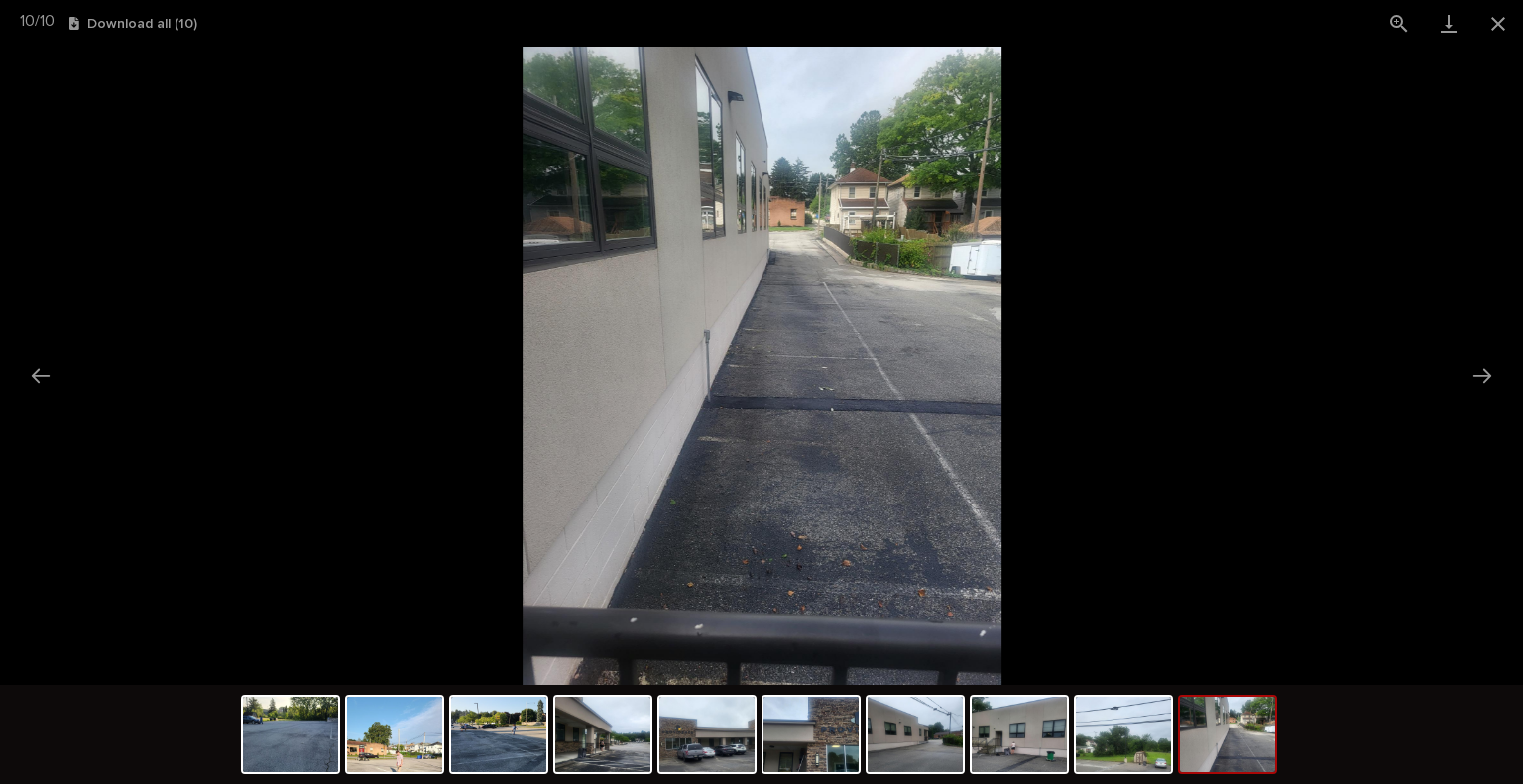 scroll, scrollTop: 0, scrollLeft: 0, axis: both 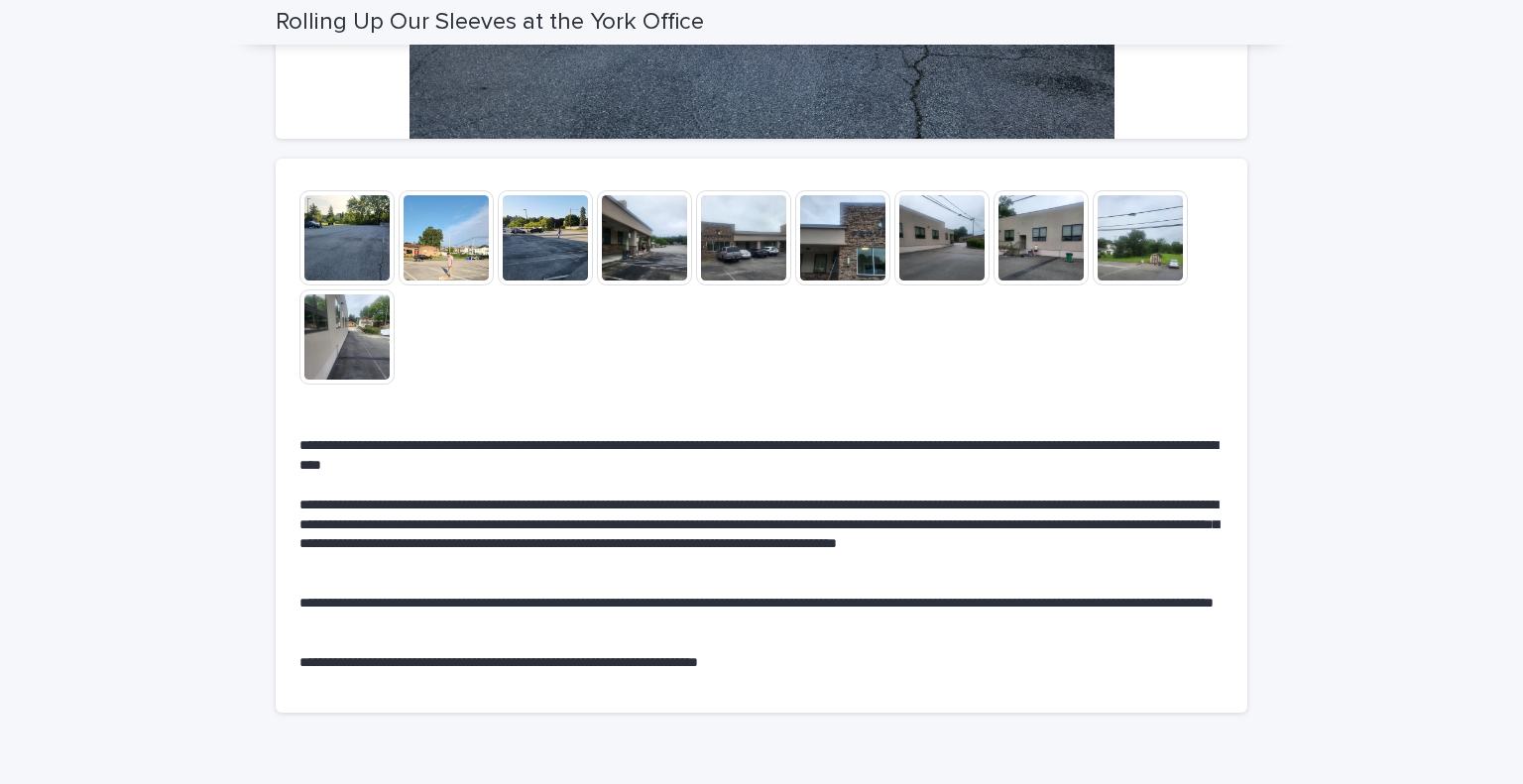 click at bounding box center (843, 238) 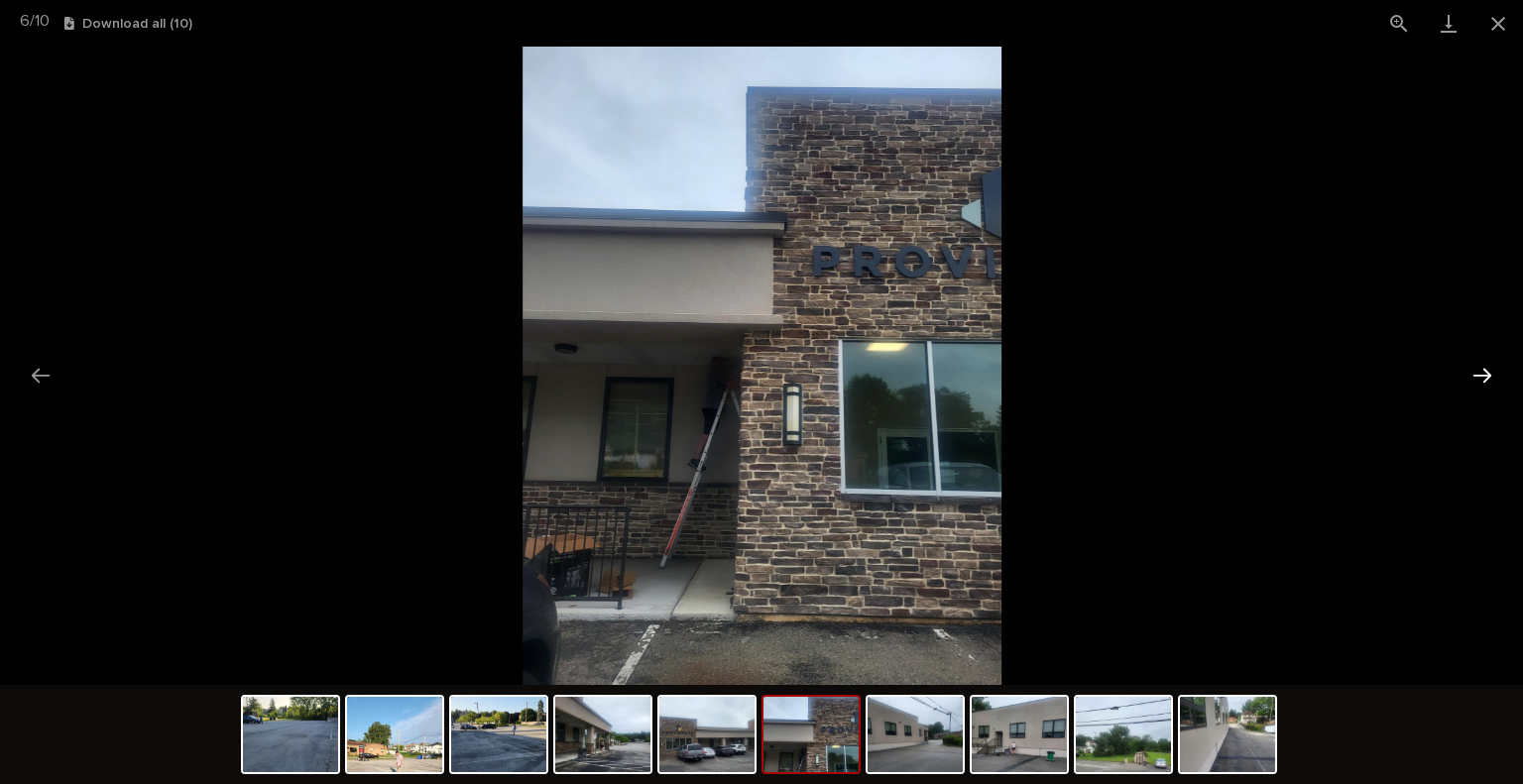 click at bounding box center (1482, 375) 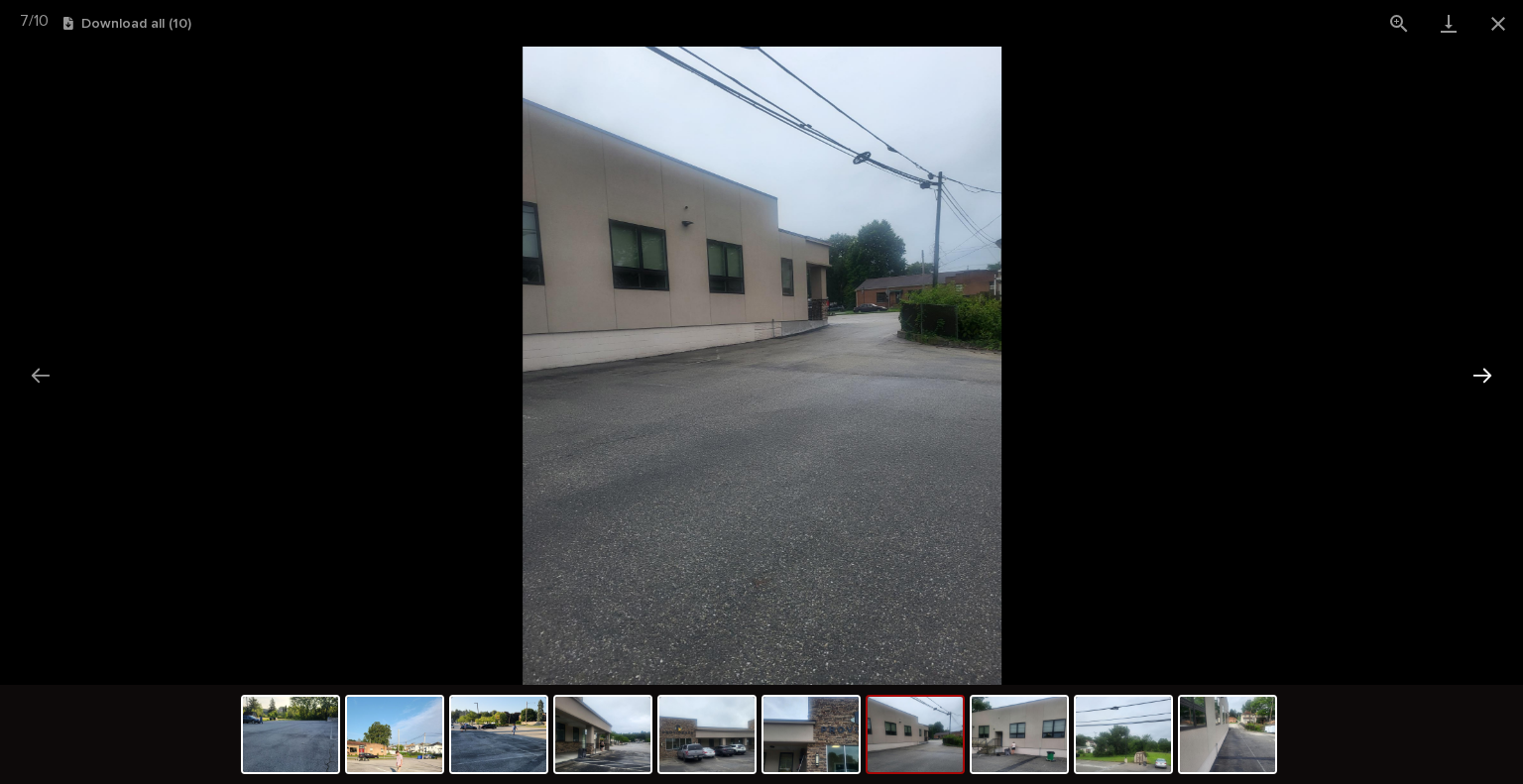 click at bounding box center (1482, 375) 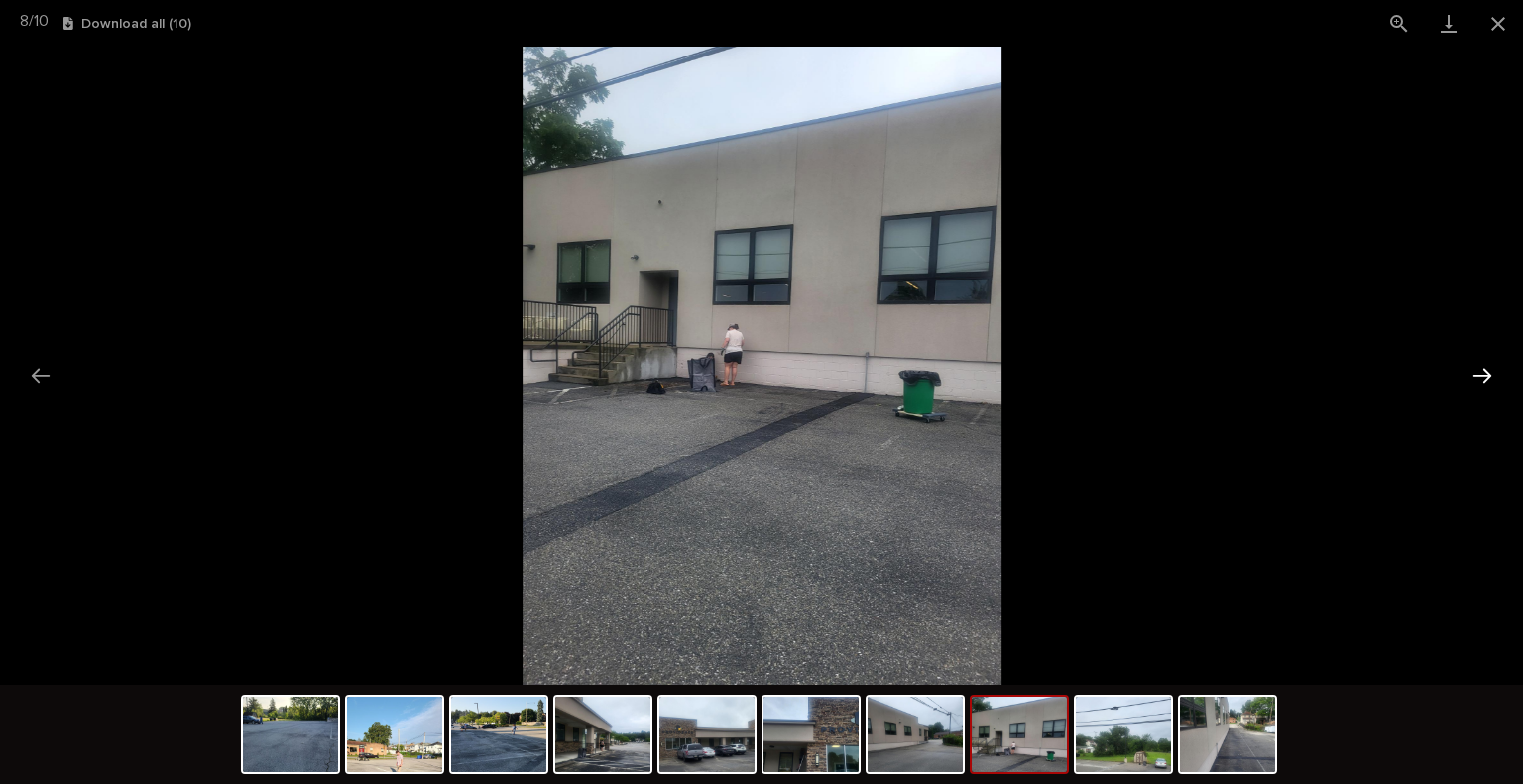 click at bounding box center (1482, 375) 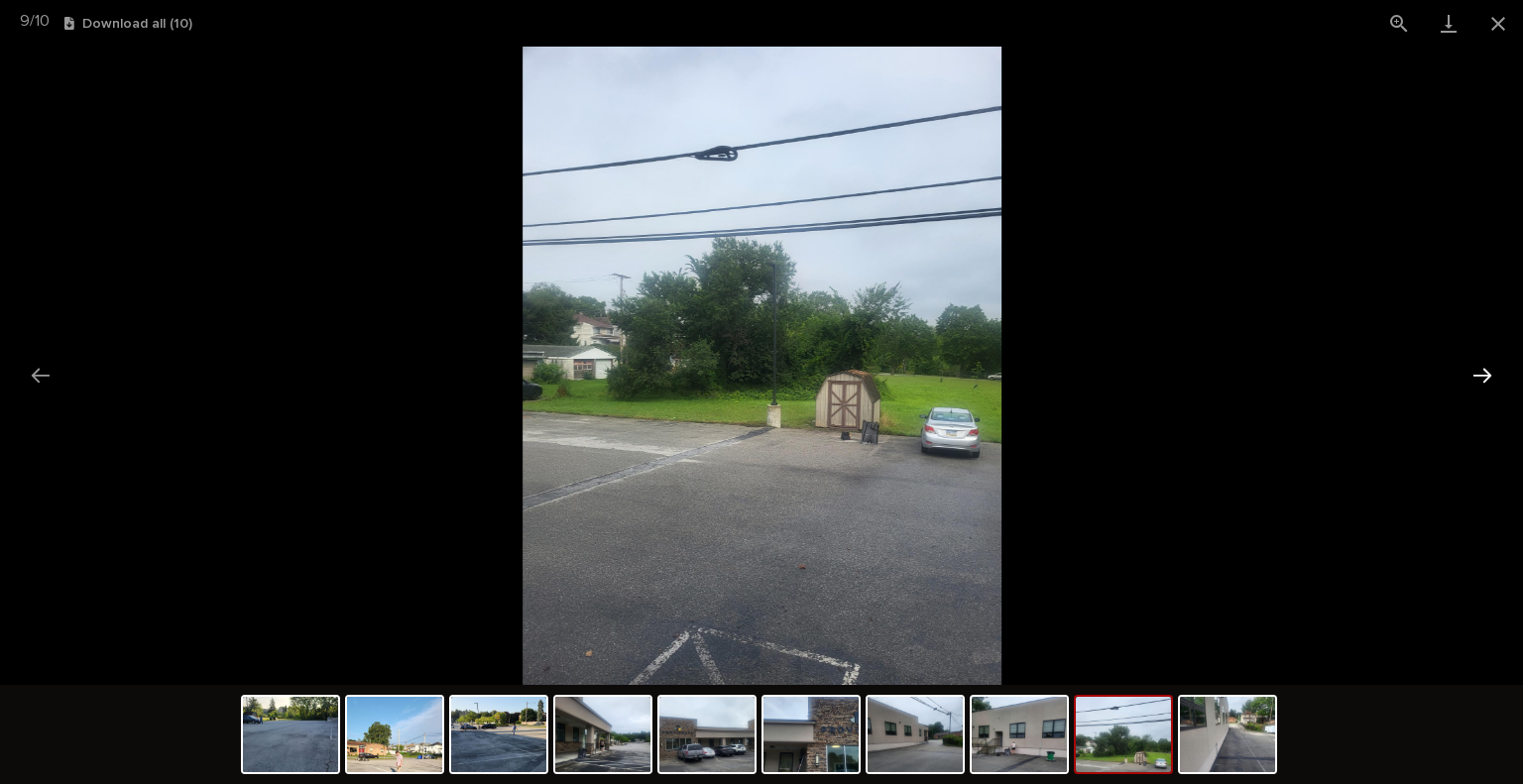 click at bounding box center [1482, 375] 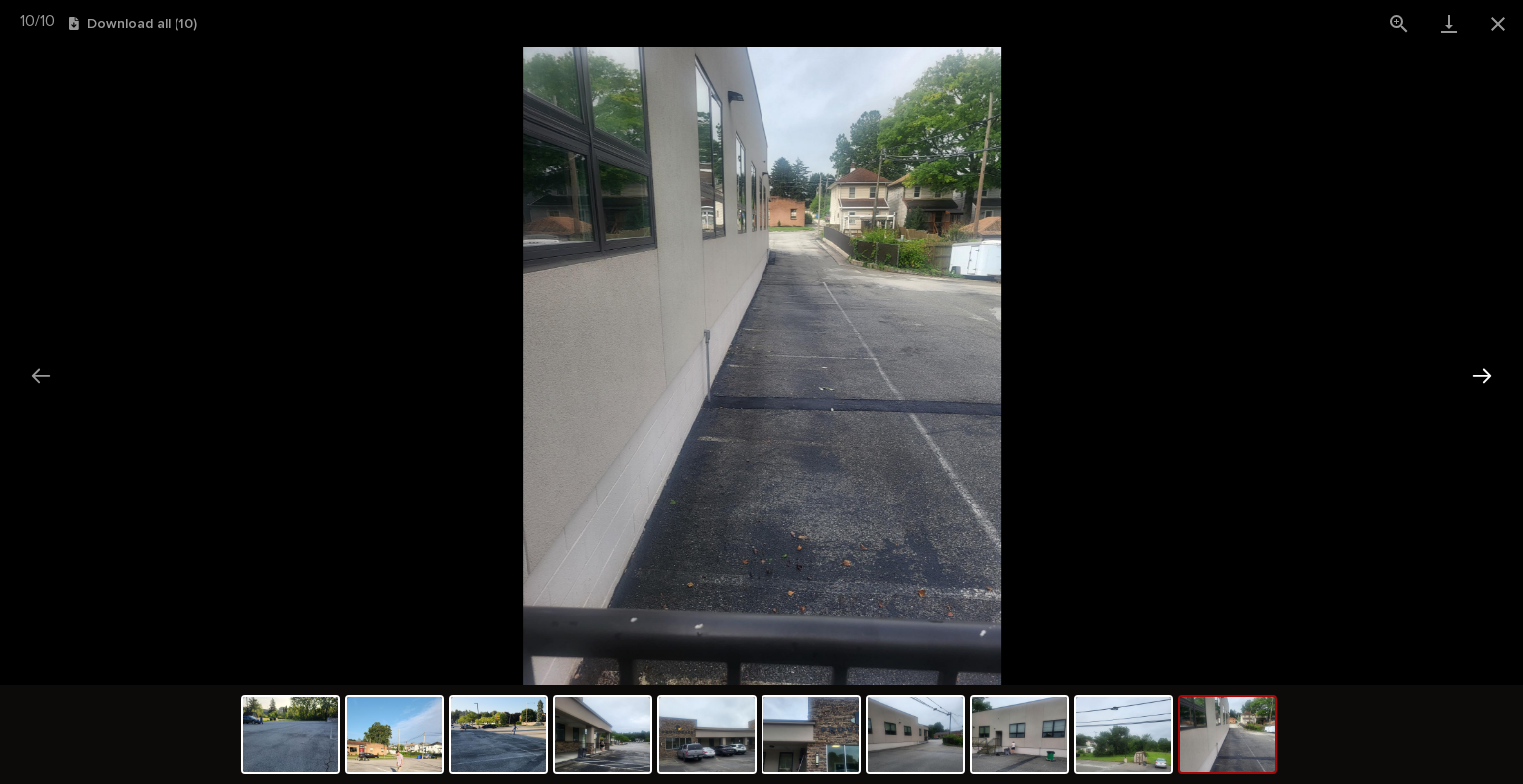 click at bounding box center (1482, 375) 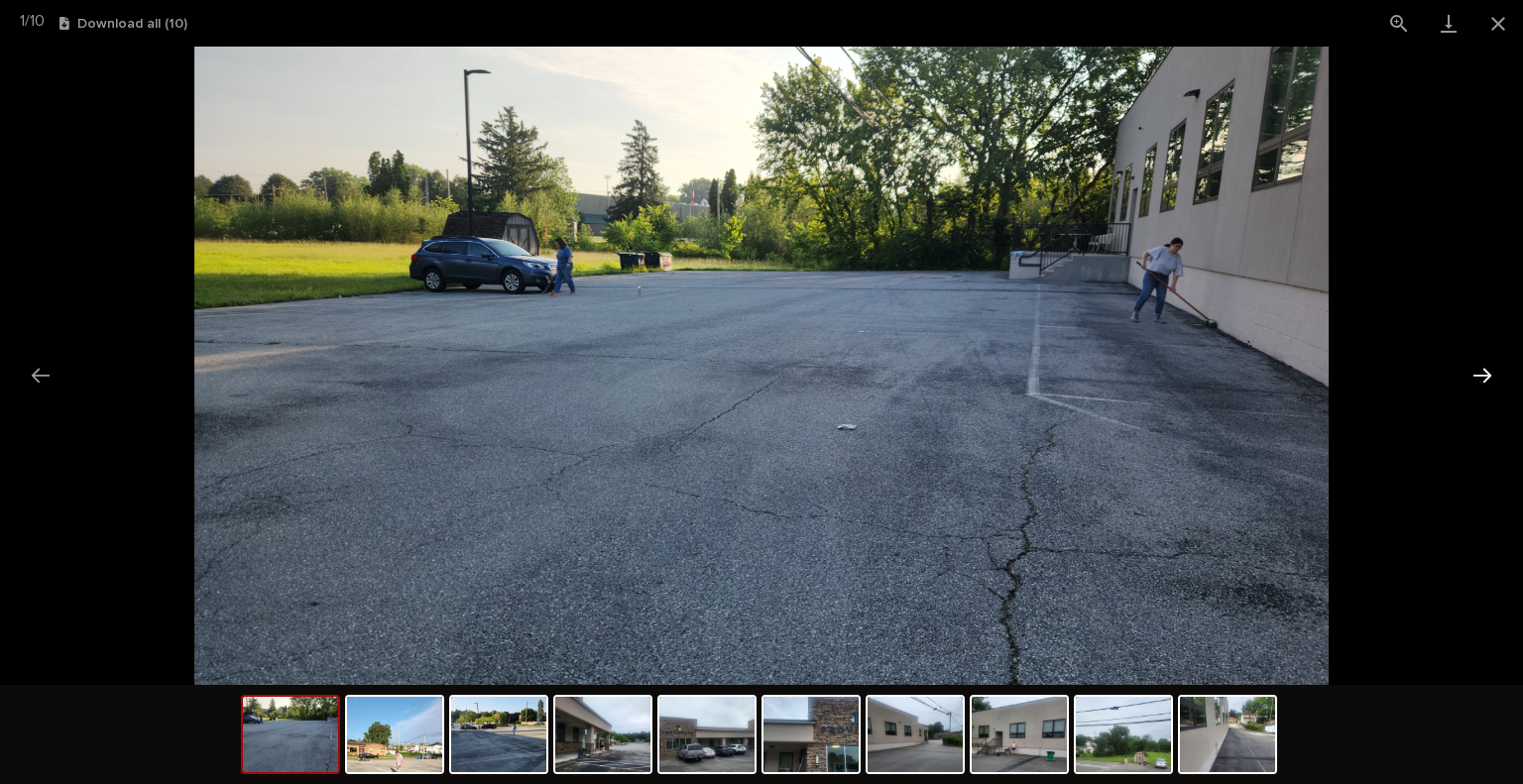 click at bounding box center (1482, 375) 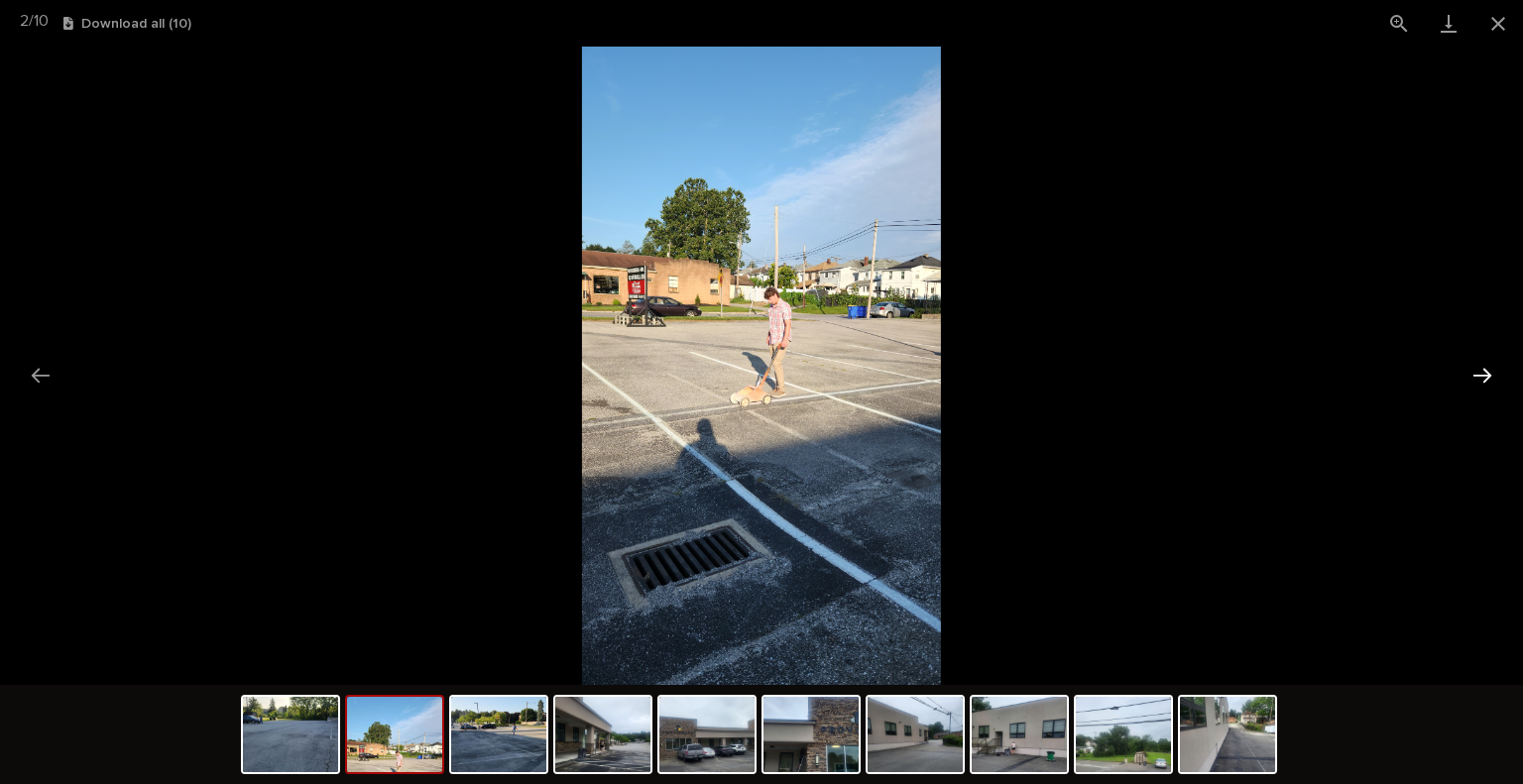 click at bounding box center [1482, 375] 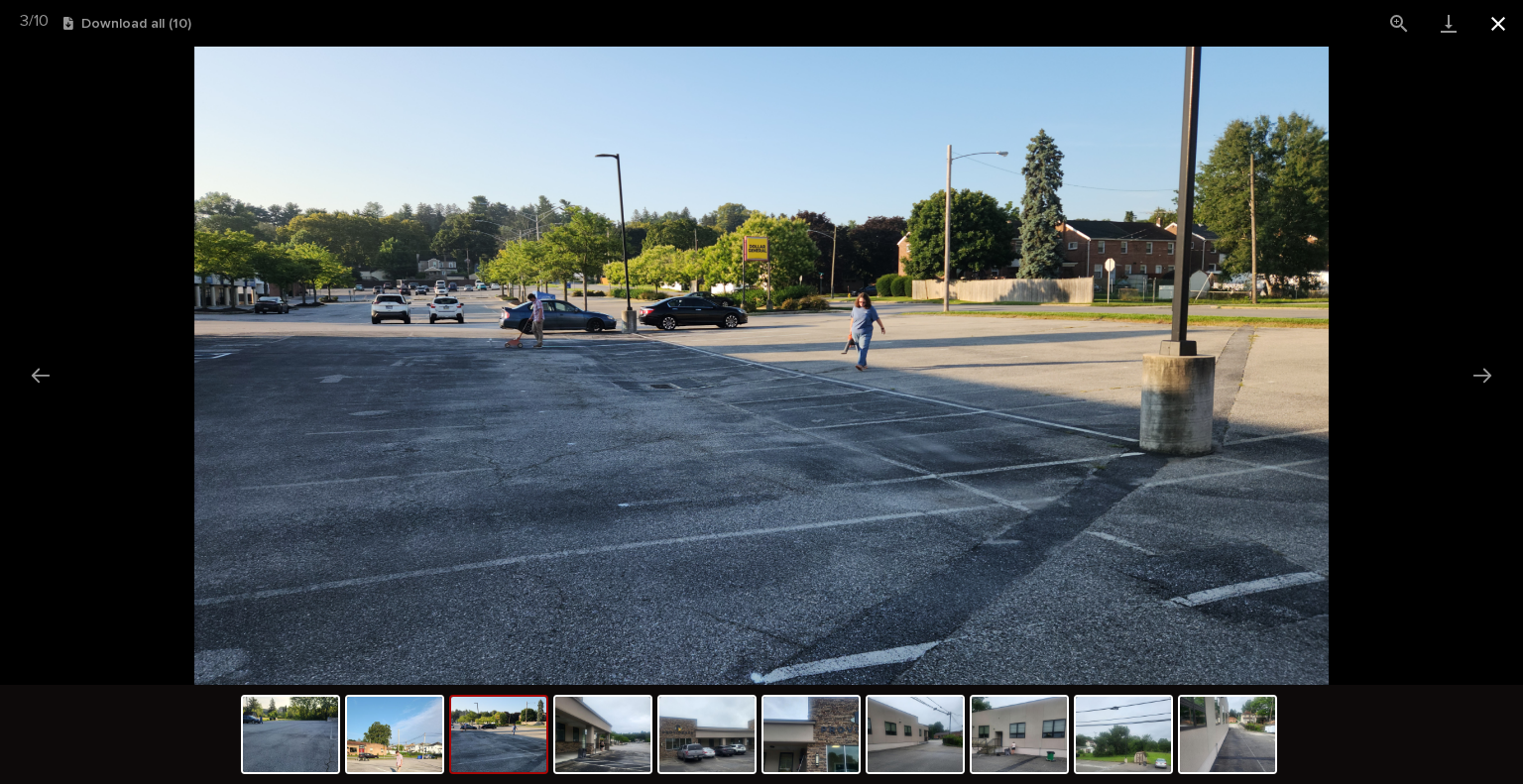 click at bounding box center (1498, 23) 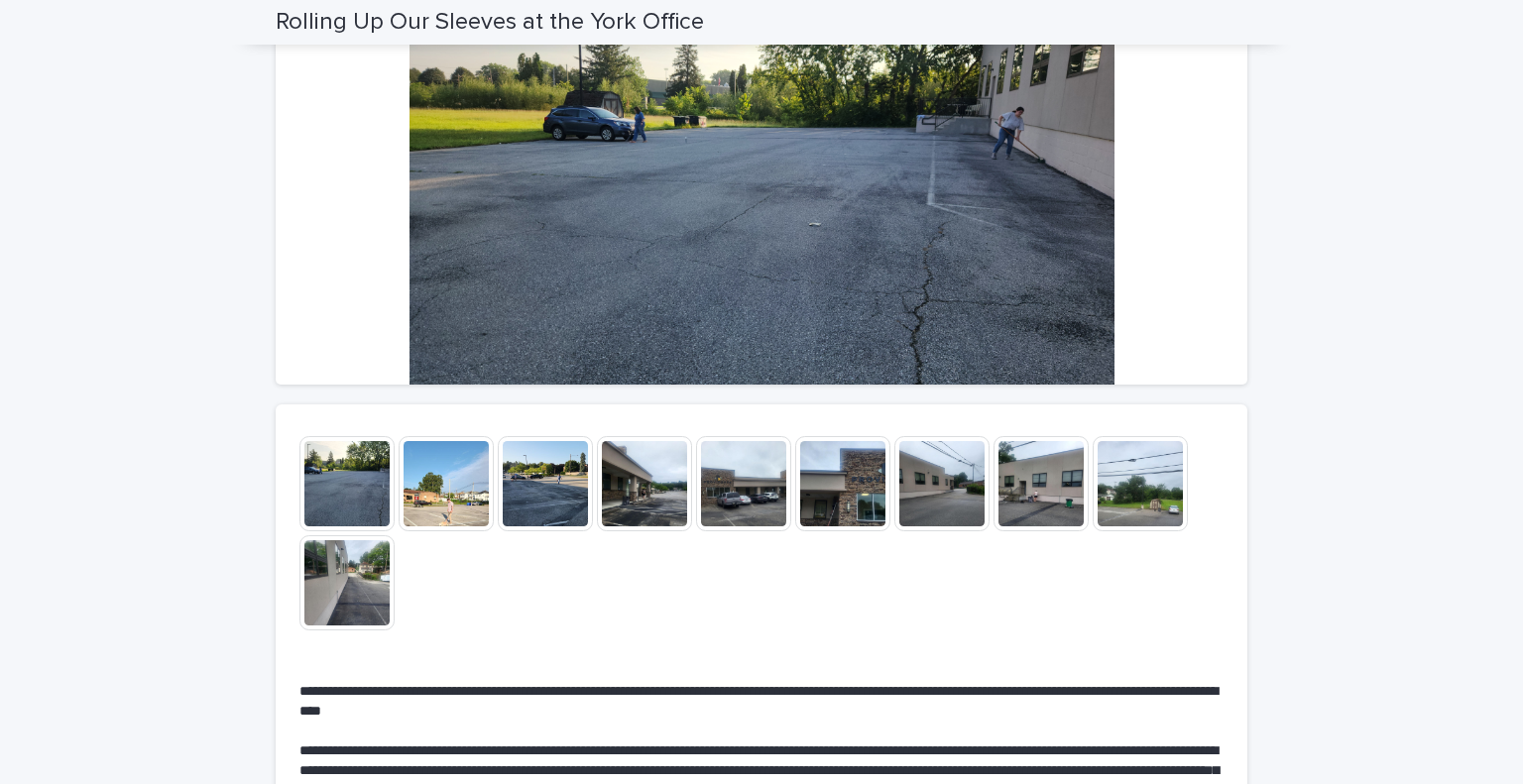 scroll, scrollTop: 0, scrollLeft: 0, axis: both 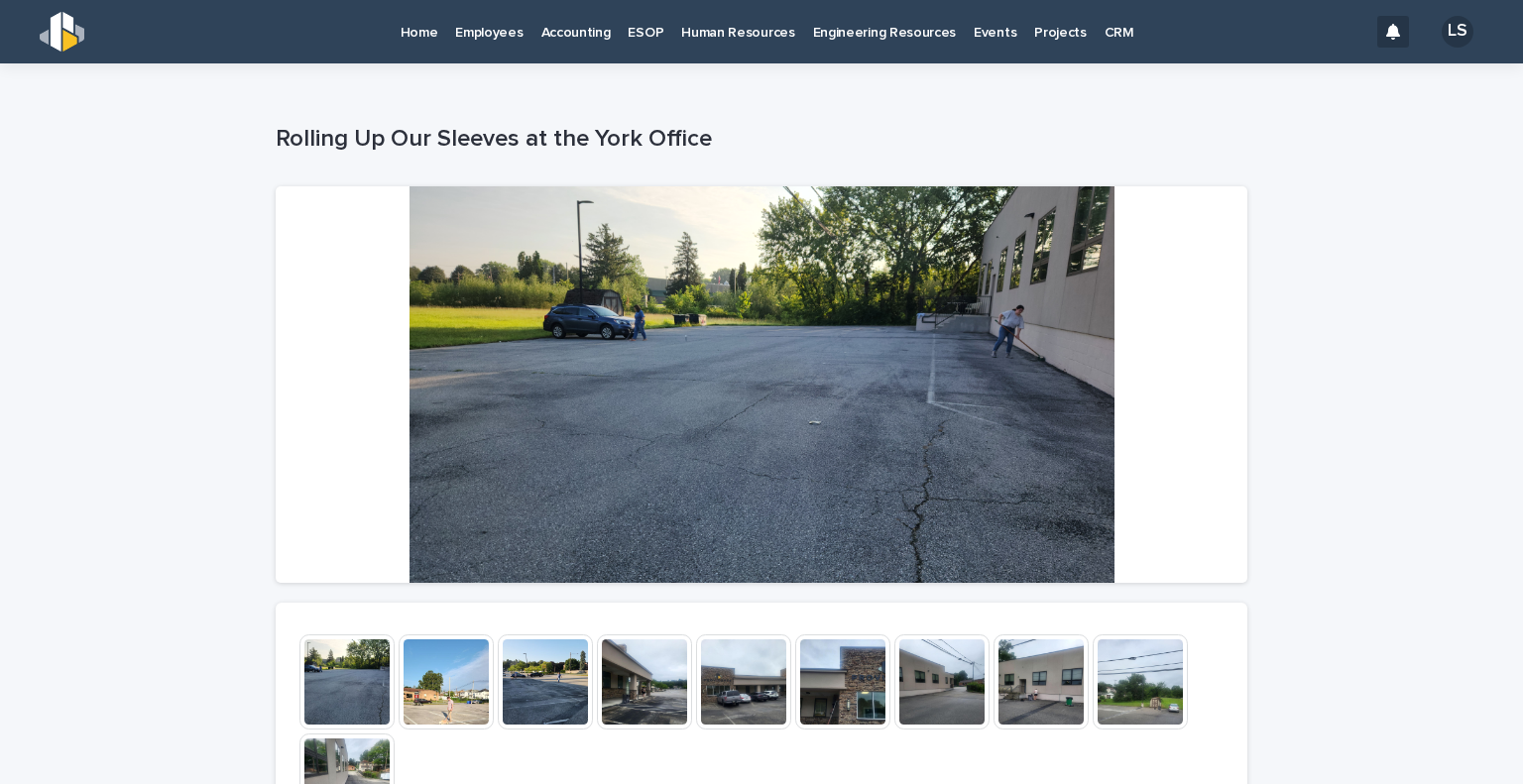 click on "Home" at bounding box center (419, 21) 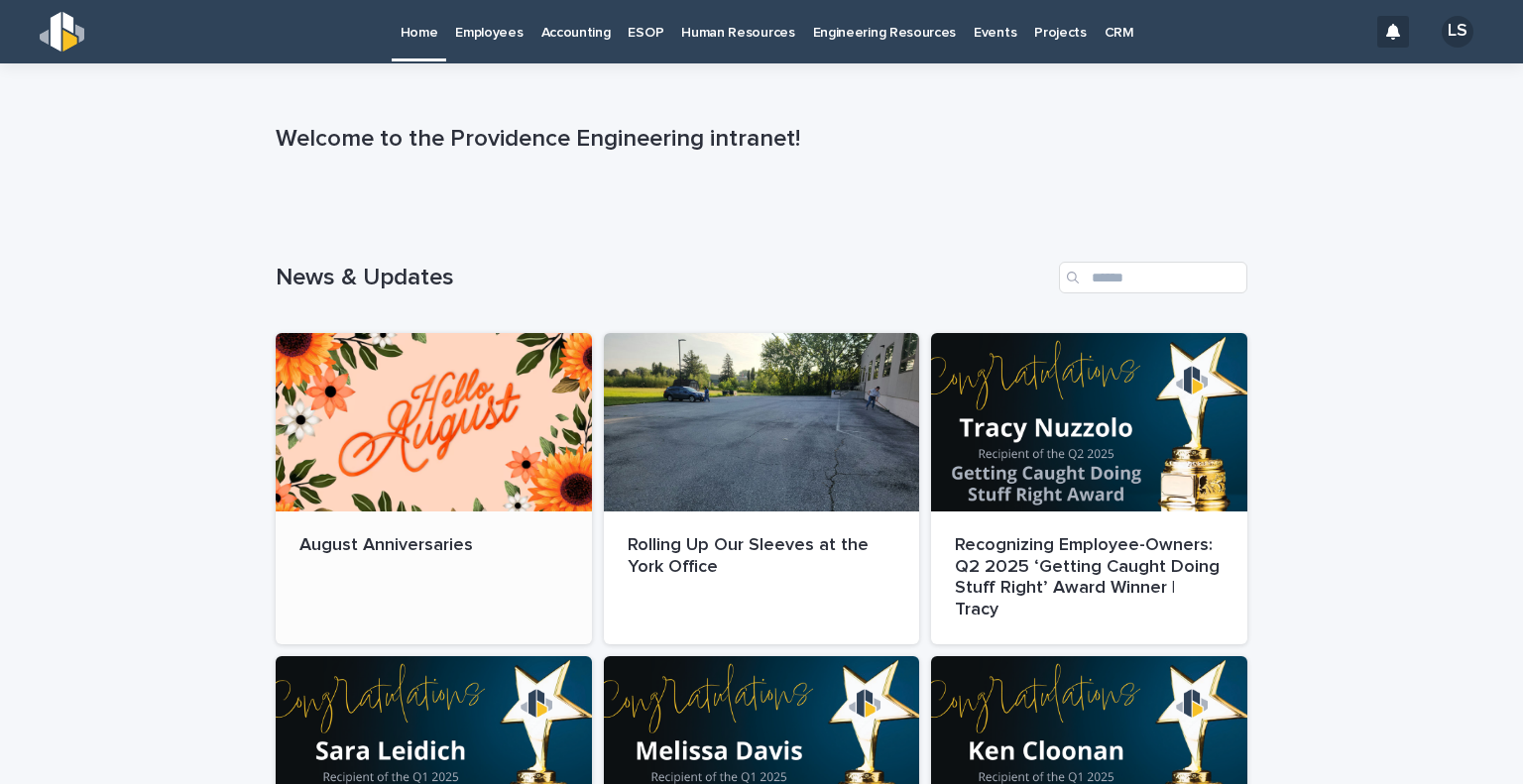click at bounding box center (433, 422) 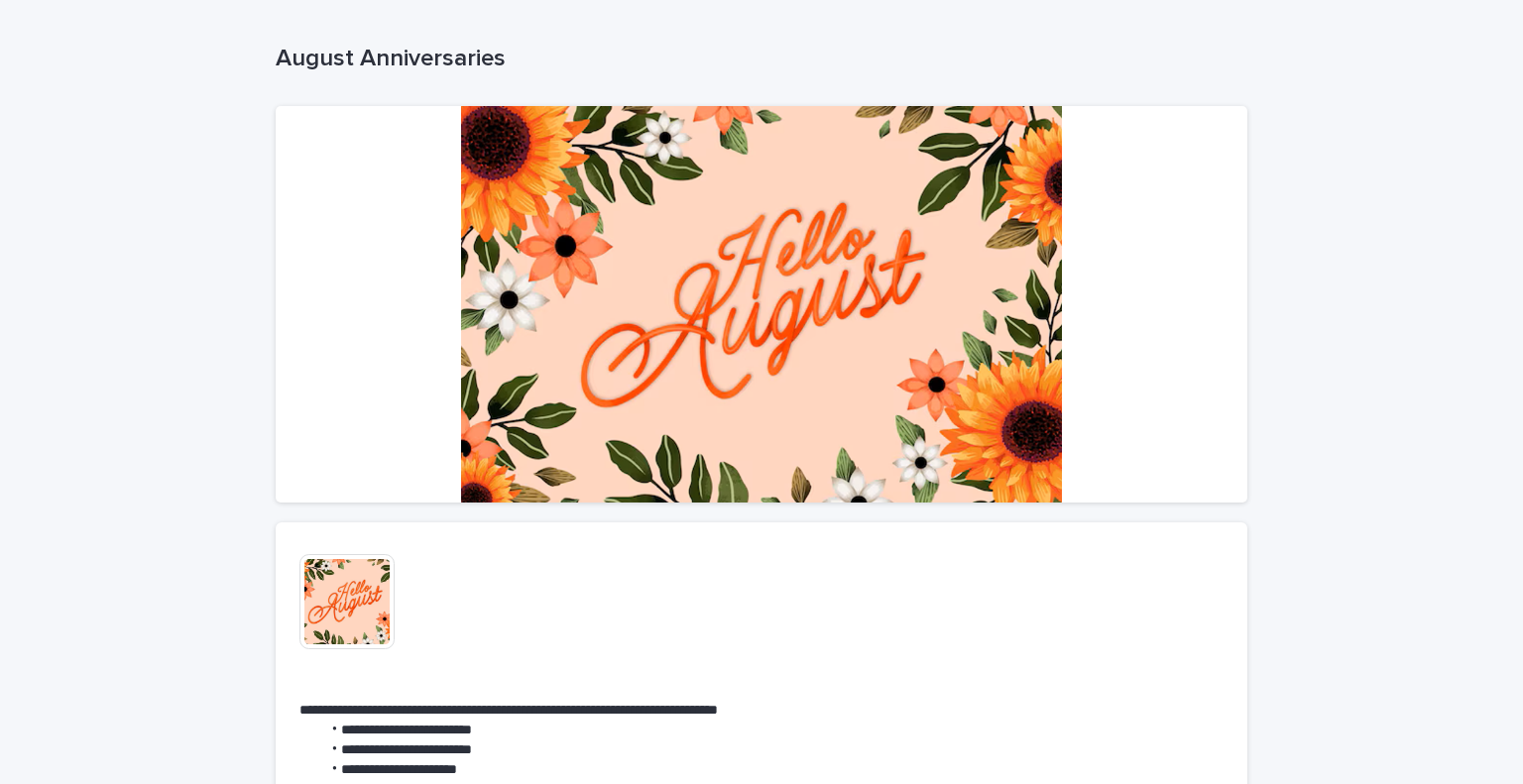scroll, scrollTop: 345, scrollLeft: 0, axis: vertical 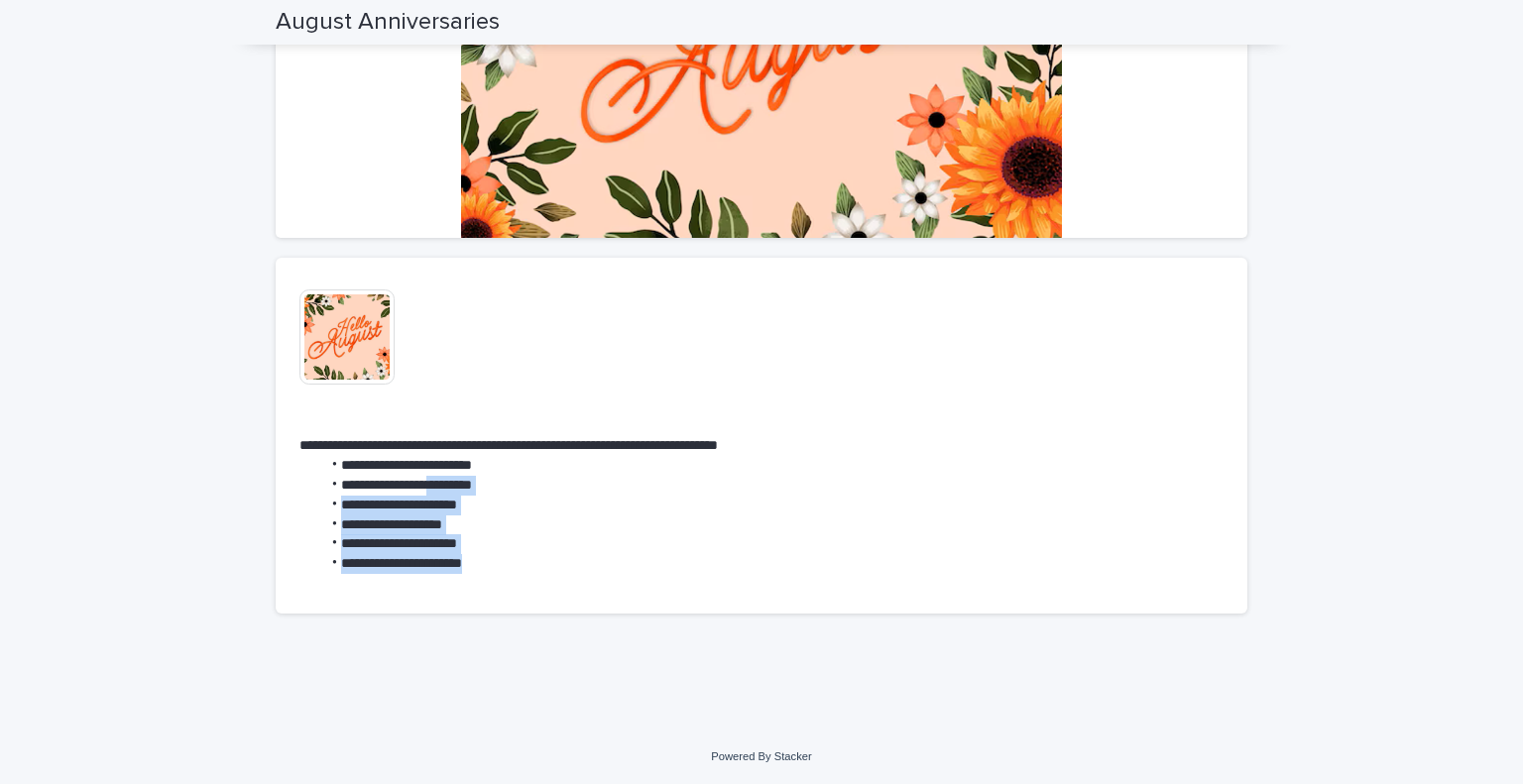 drag, startPoint x: 490, startPoint y: 569, endPoint x: 441, endPoint y: 493, distance: 90.42677 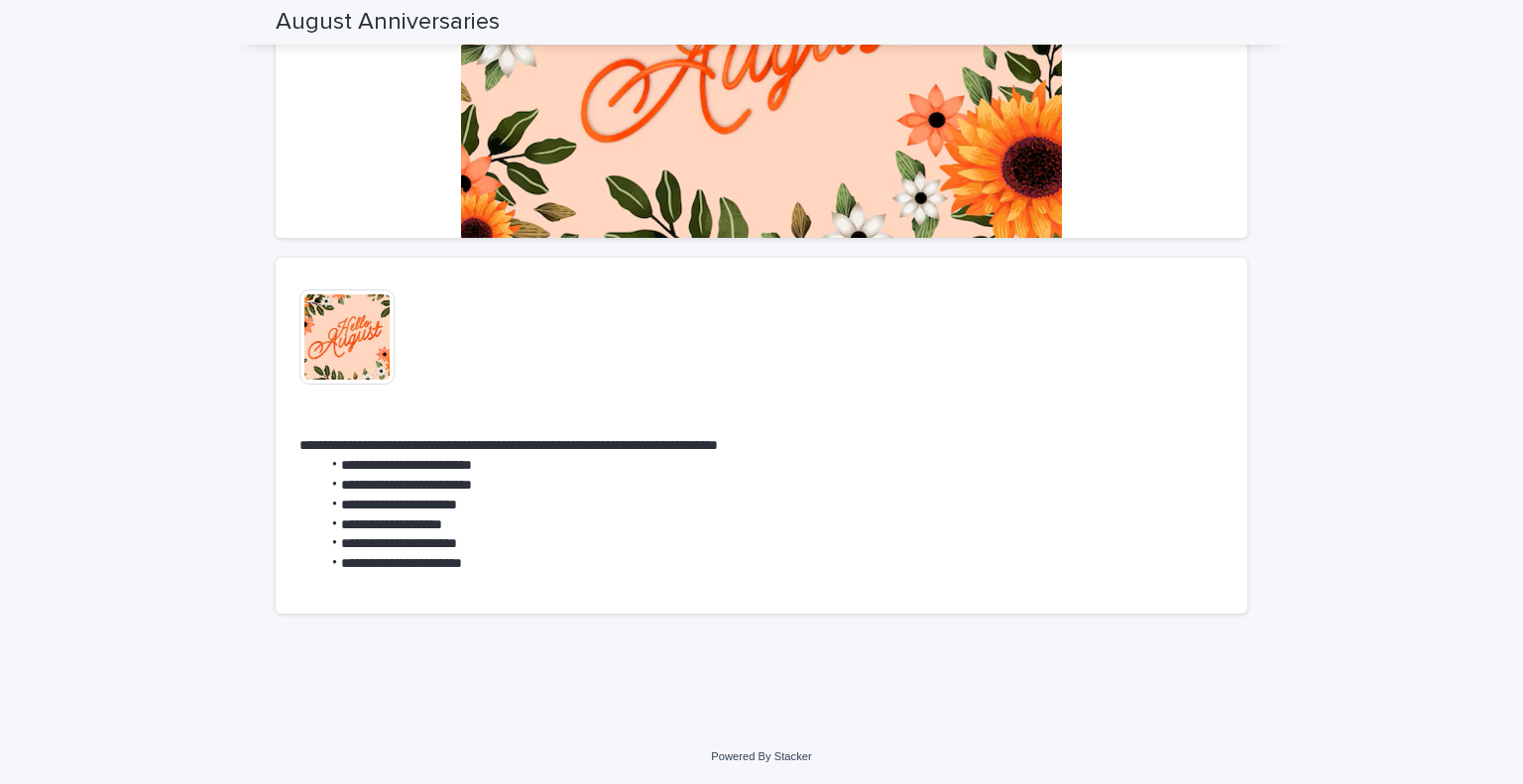 scroll, scrollTop: 0, scrollLeft: 0, axis: both 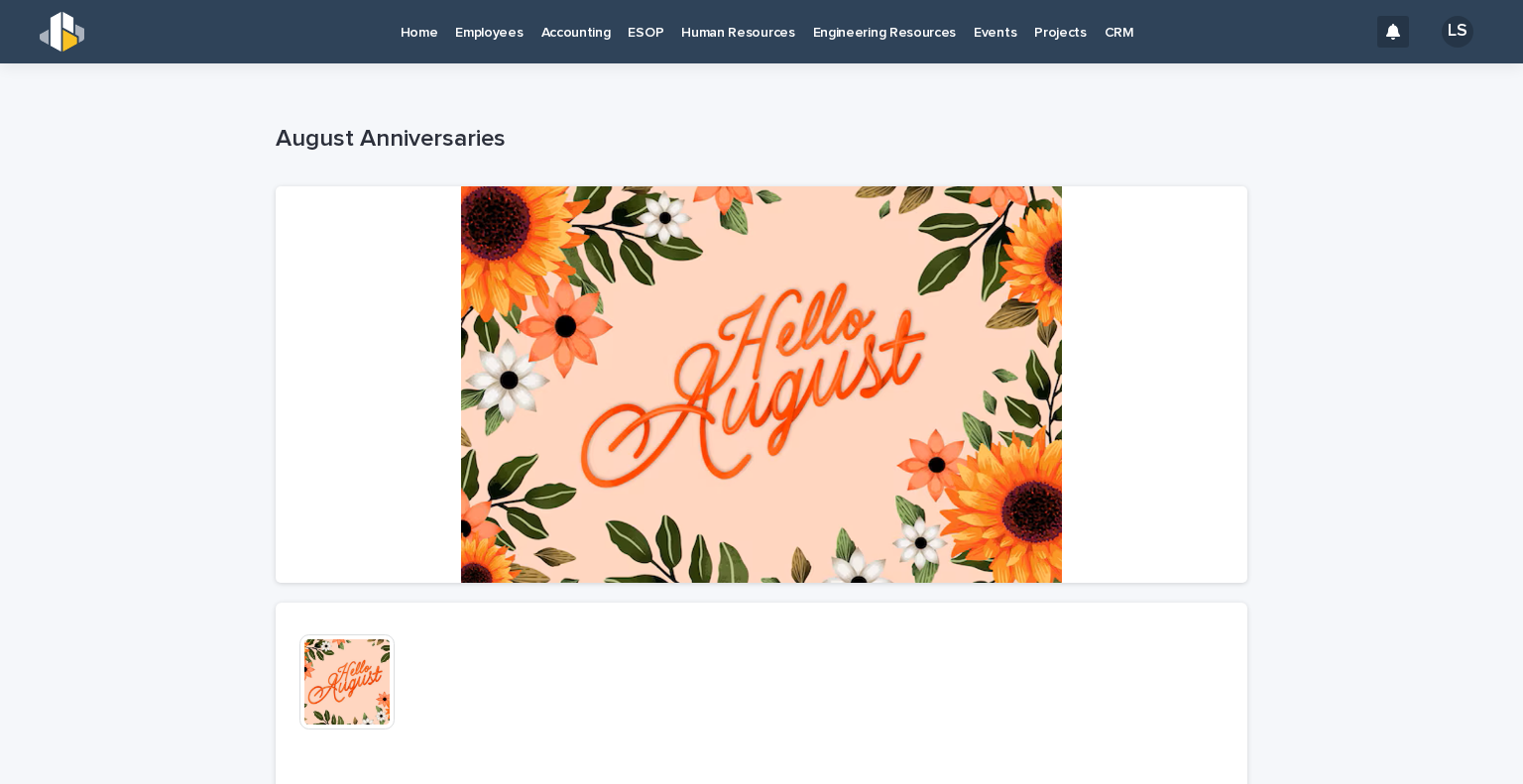 click on "Home" at bounding box center [419, 21] 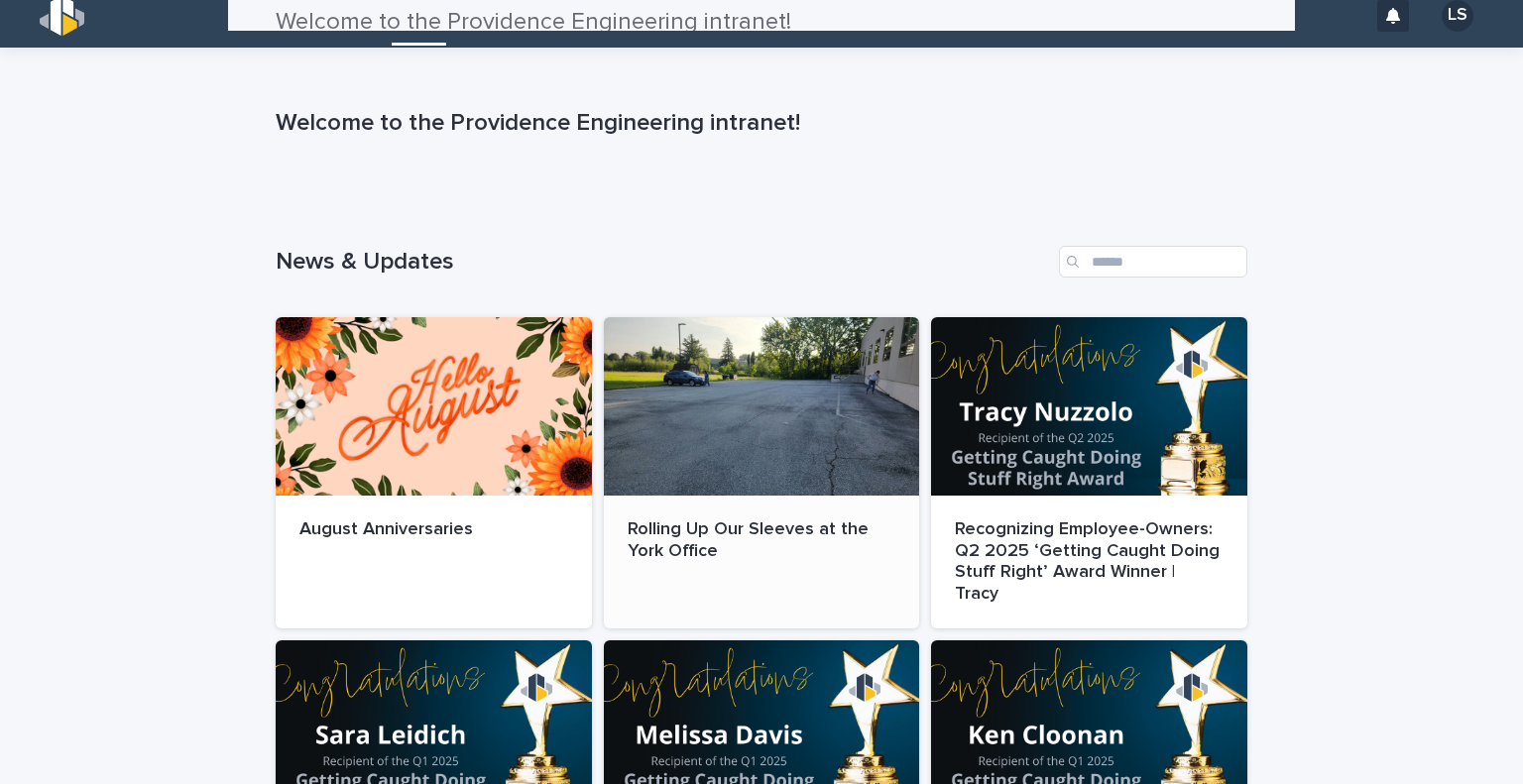 scroll, scrollTop: 0, scrollLeft: 0, axis: both 